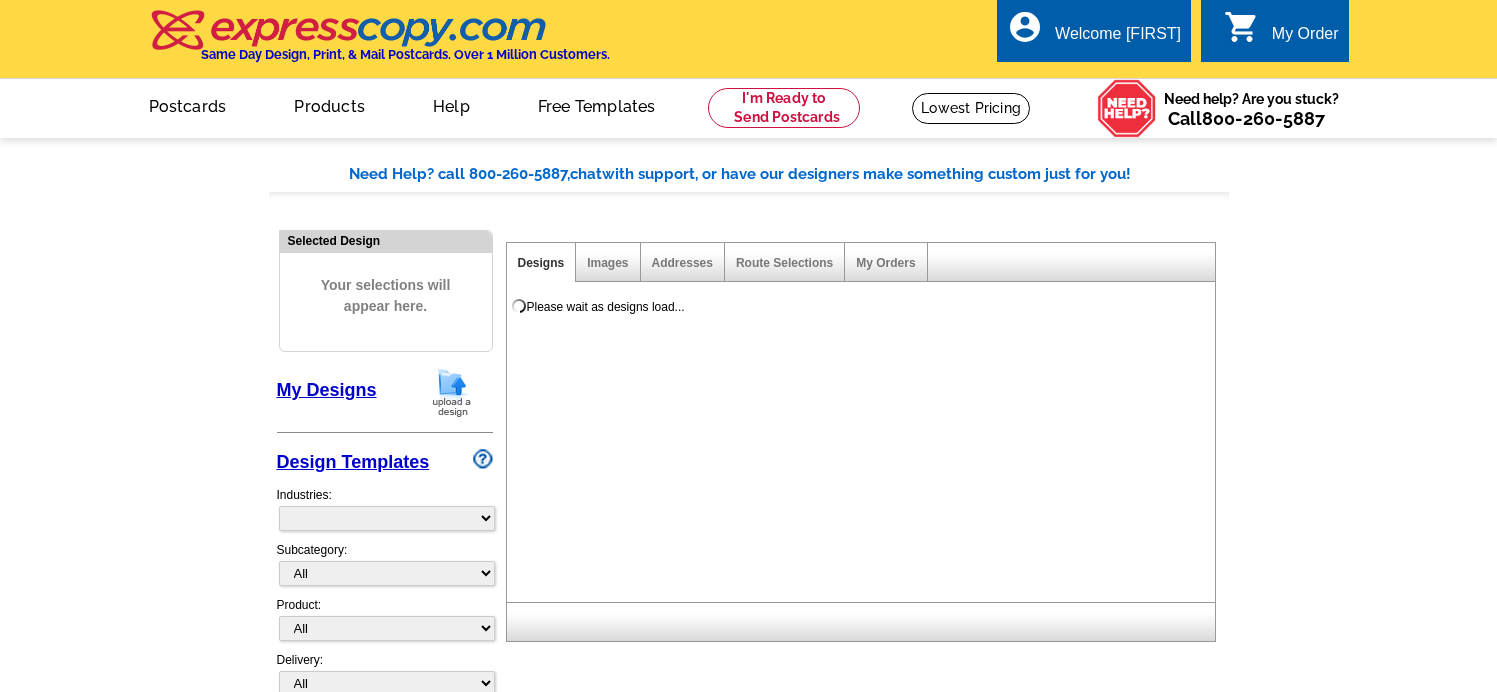 scroll, scrollTop: 0, scrollLeft: 0, axis: both 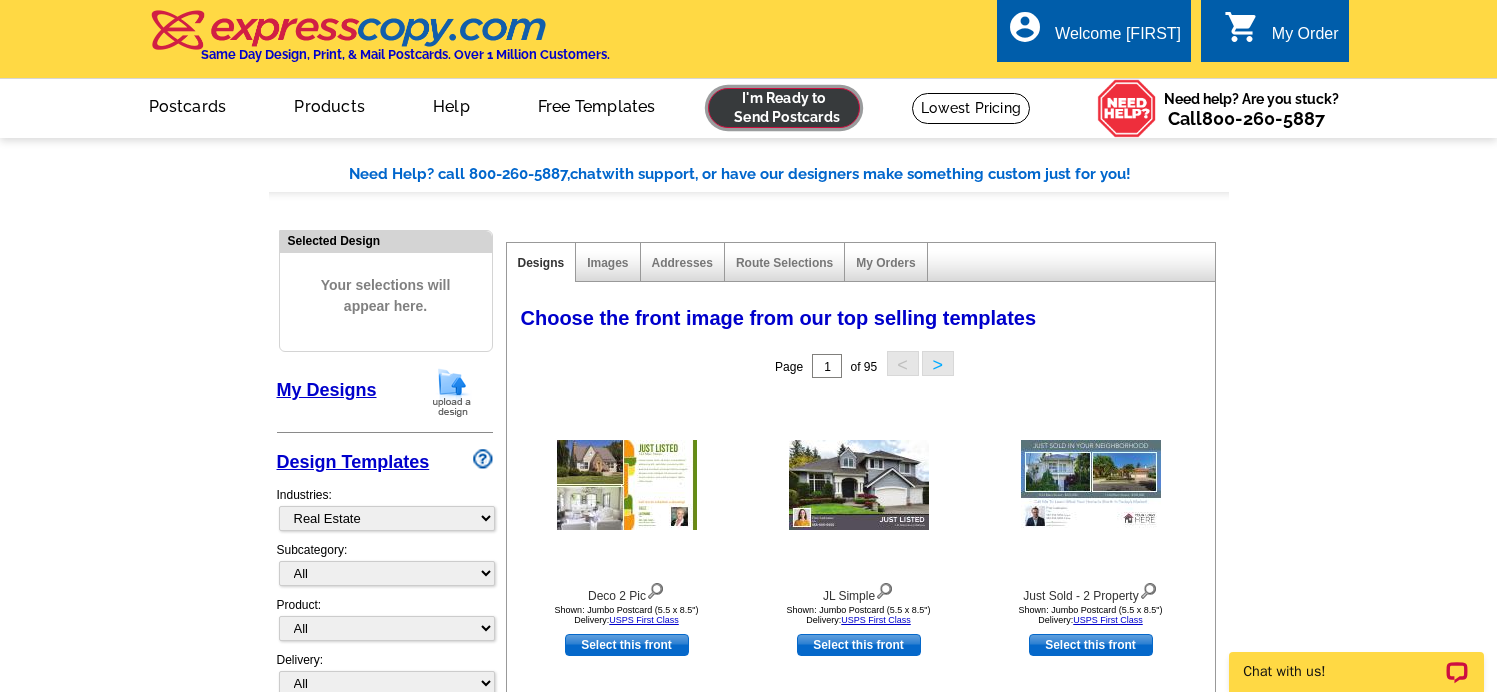 click at bounding box center [784, 108] 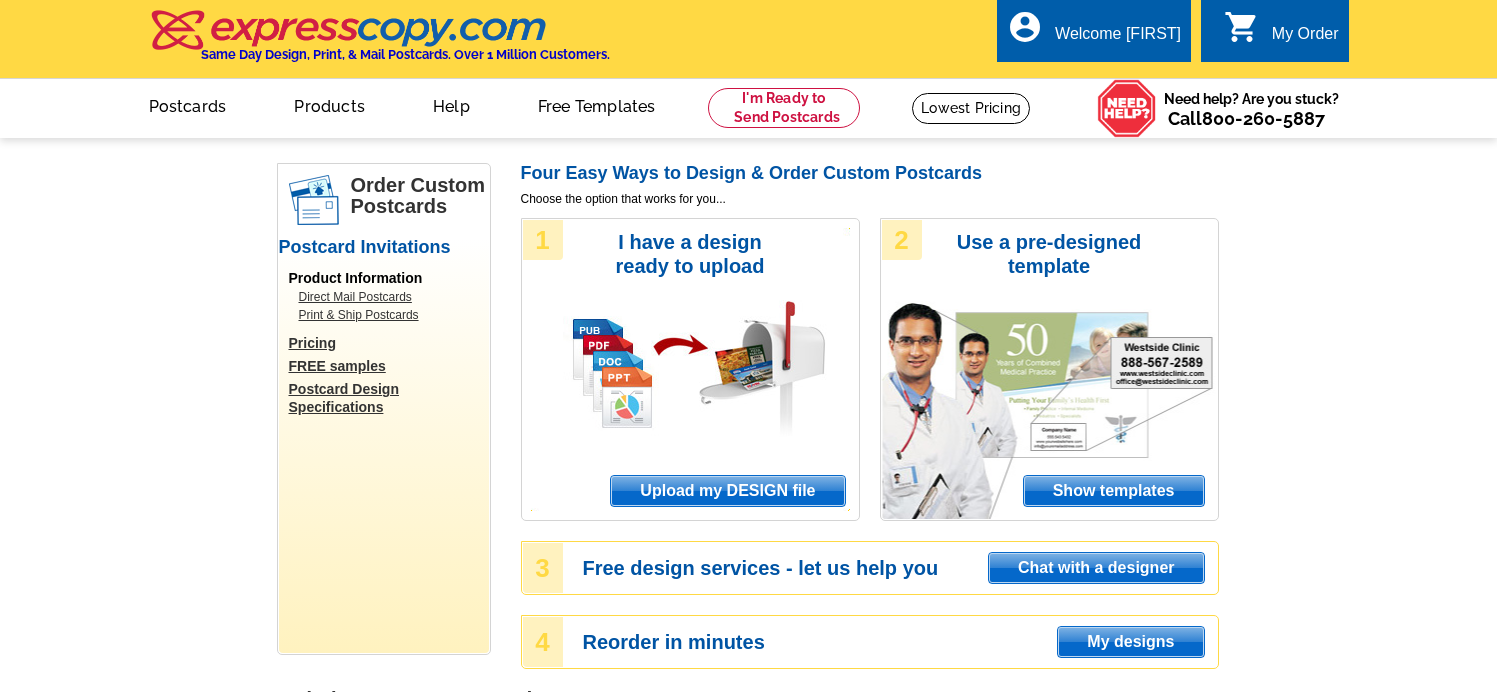 scroll, scrollTop: 0, scrollLeft: 0, axis: both 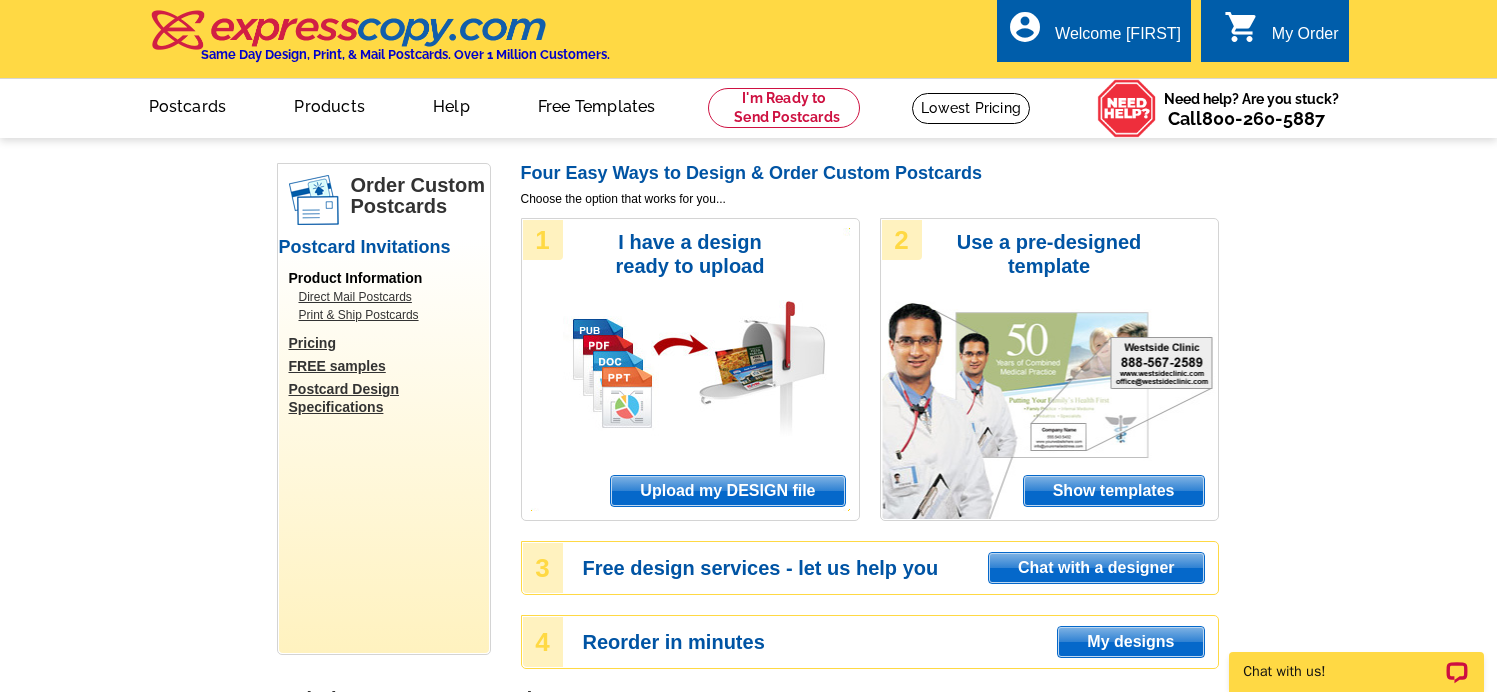click on "Upload my DESIGN file" at bounding box center (727, 491) 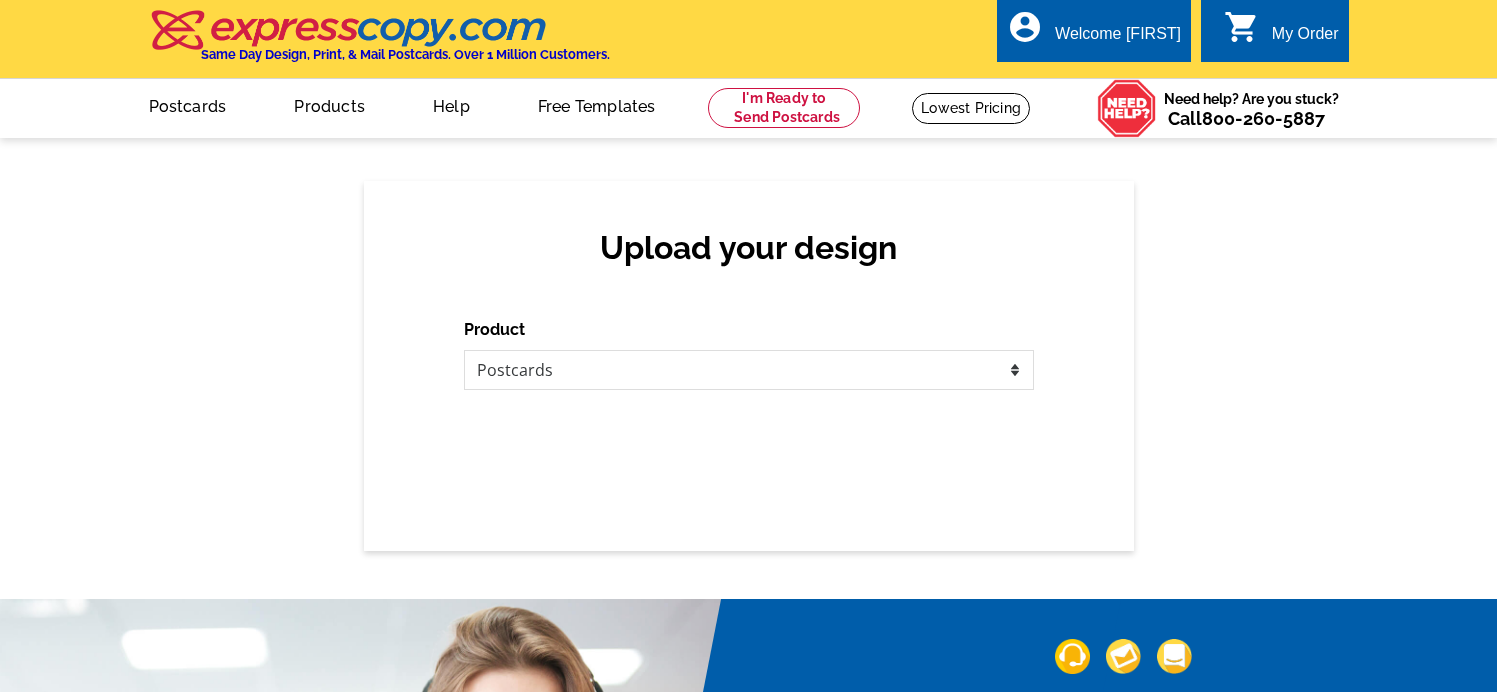 scroll, scrollTop: 0, scrollLeft: 0, axis: both 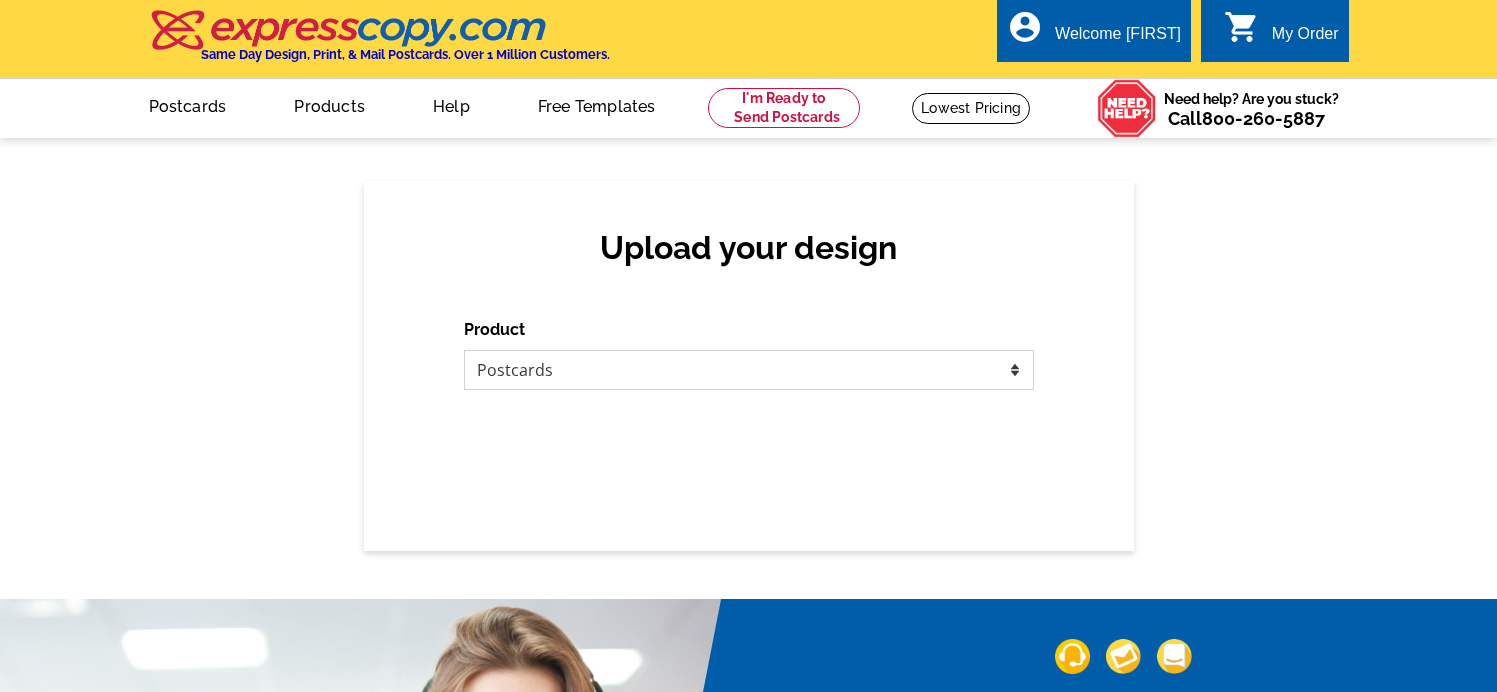 click on "Please select the type of file...
Postcards
Business Cards
Letters and flyers
Greeting Cards
Door Hangers" at bounding box center (749, 370) 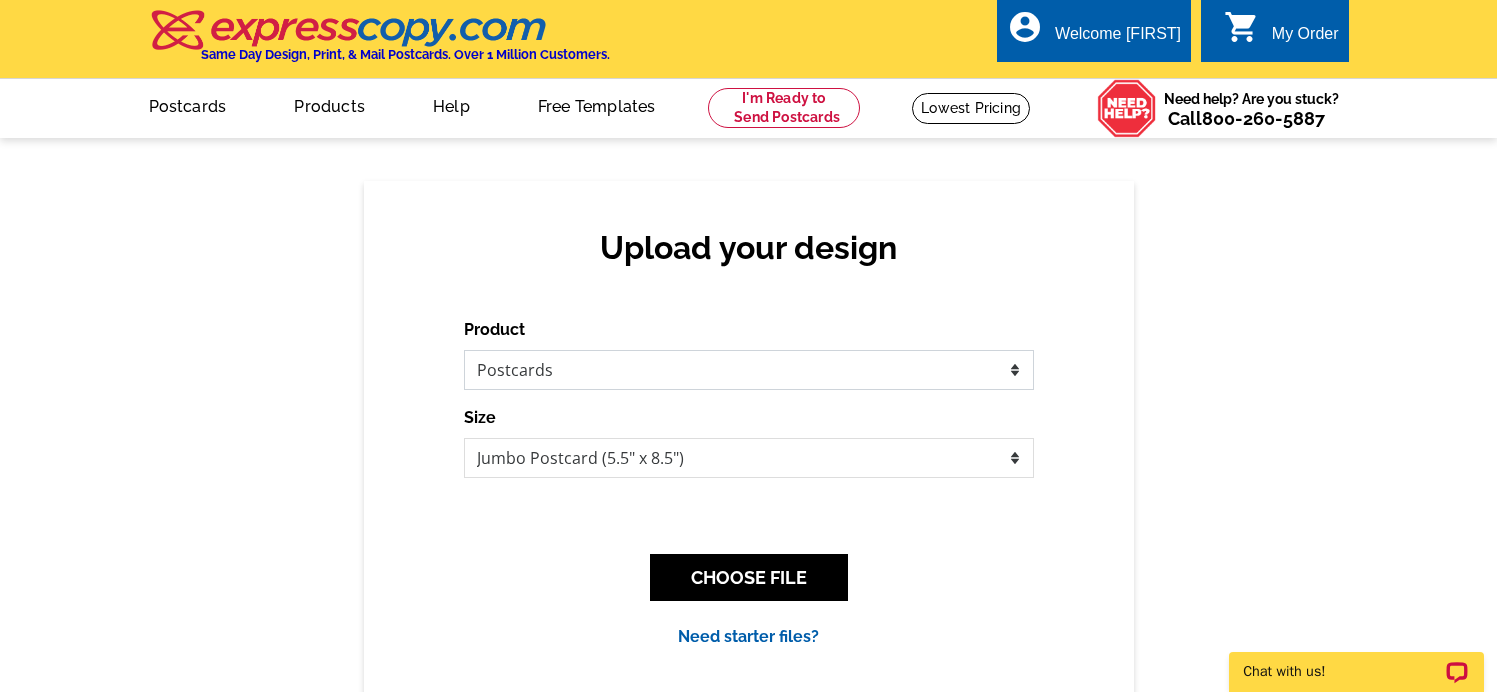 scroll, scrollTop: 0, scrollLeft: 0, axis: both 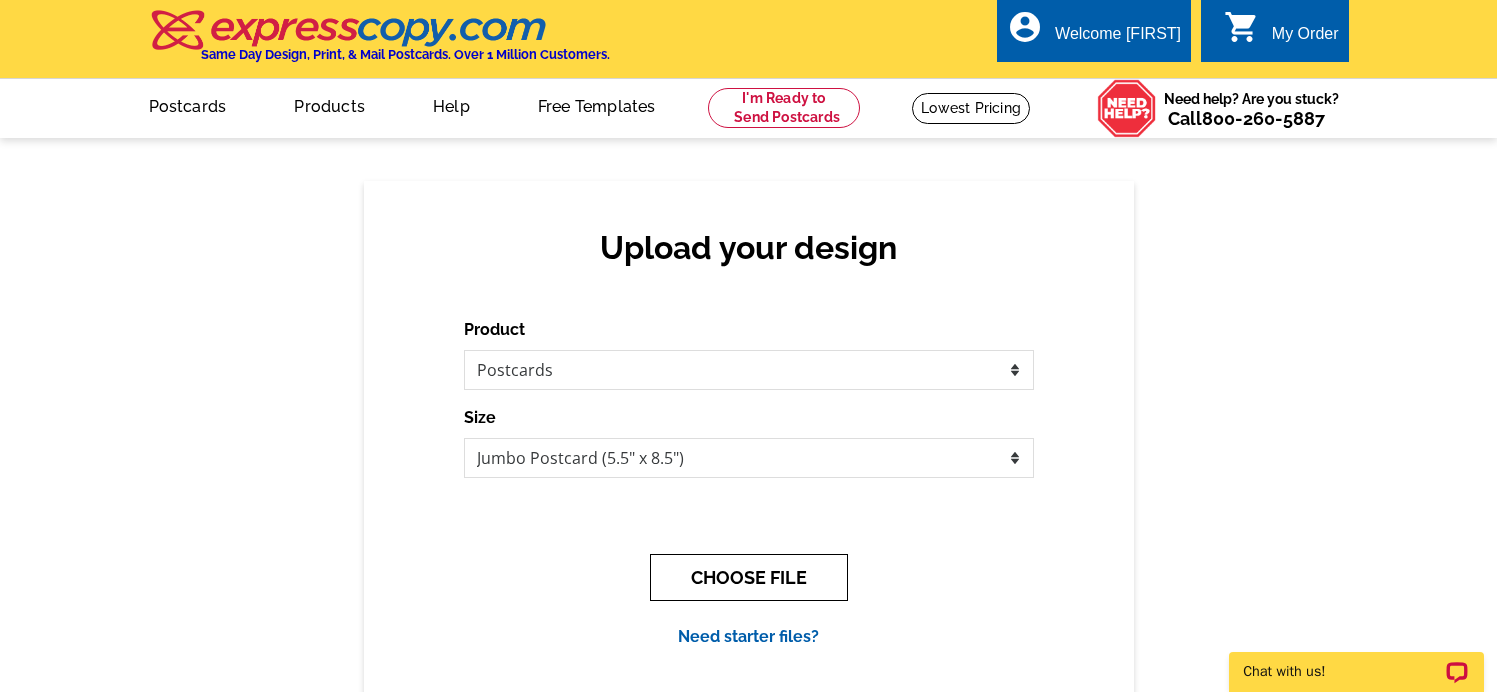 click on "CHOOSE FILE" at bounding box center (749, 577) 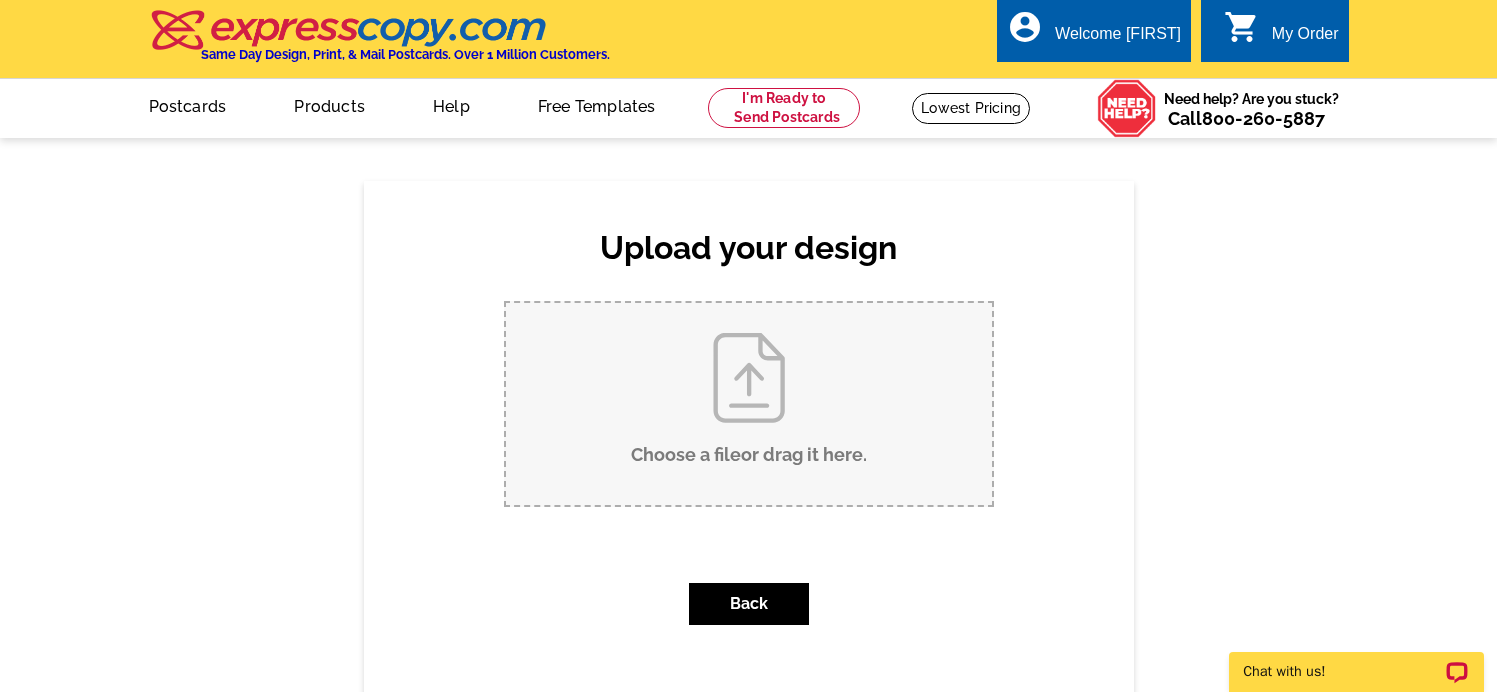 click on "Choose a file  or drag it here ." at bounding box center (749, 404) 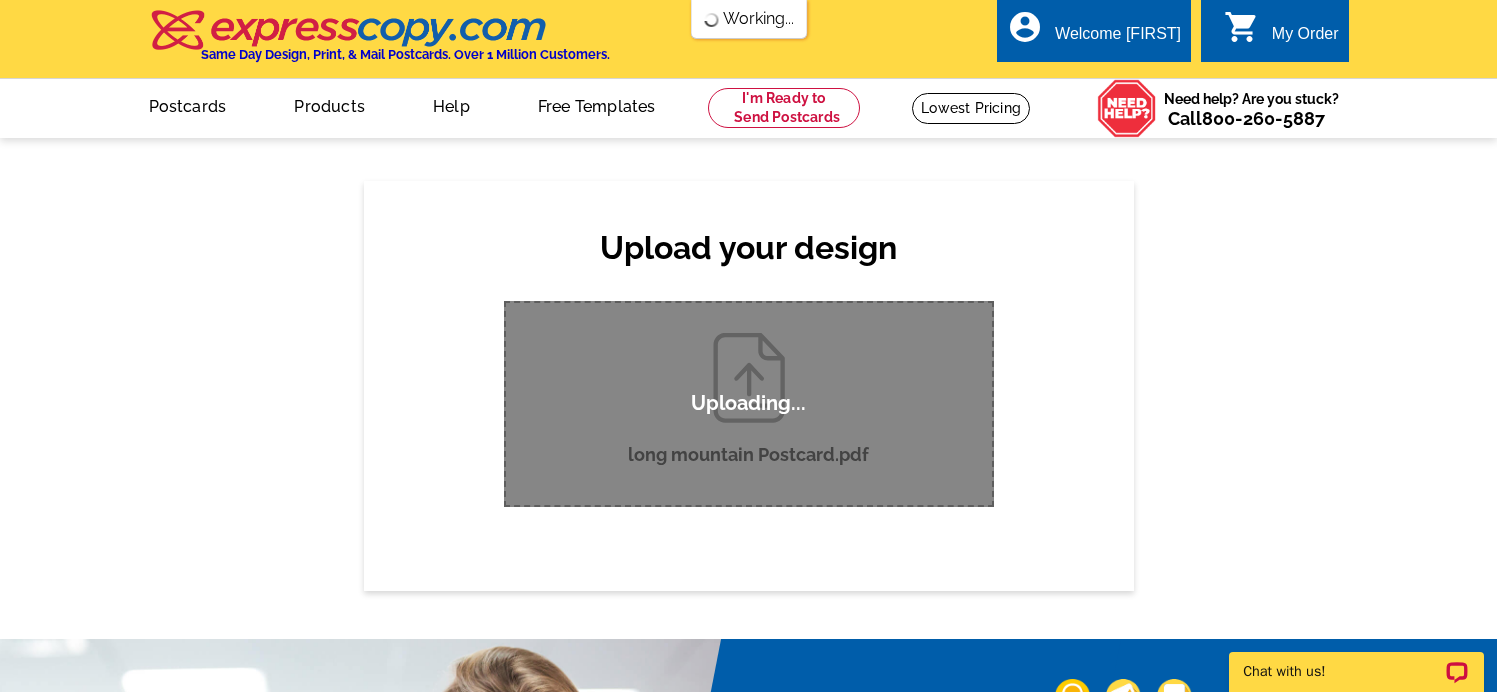 type 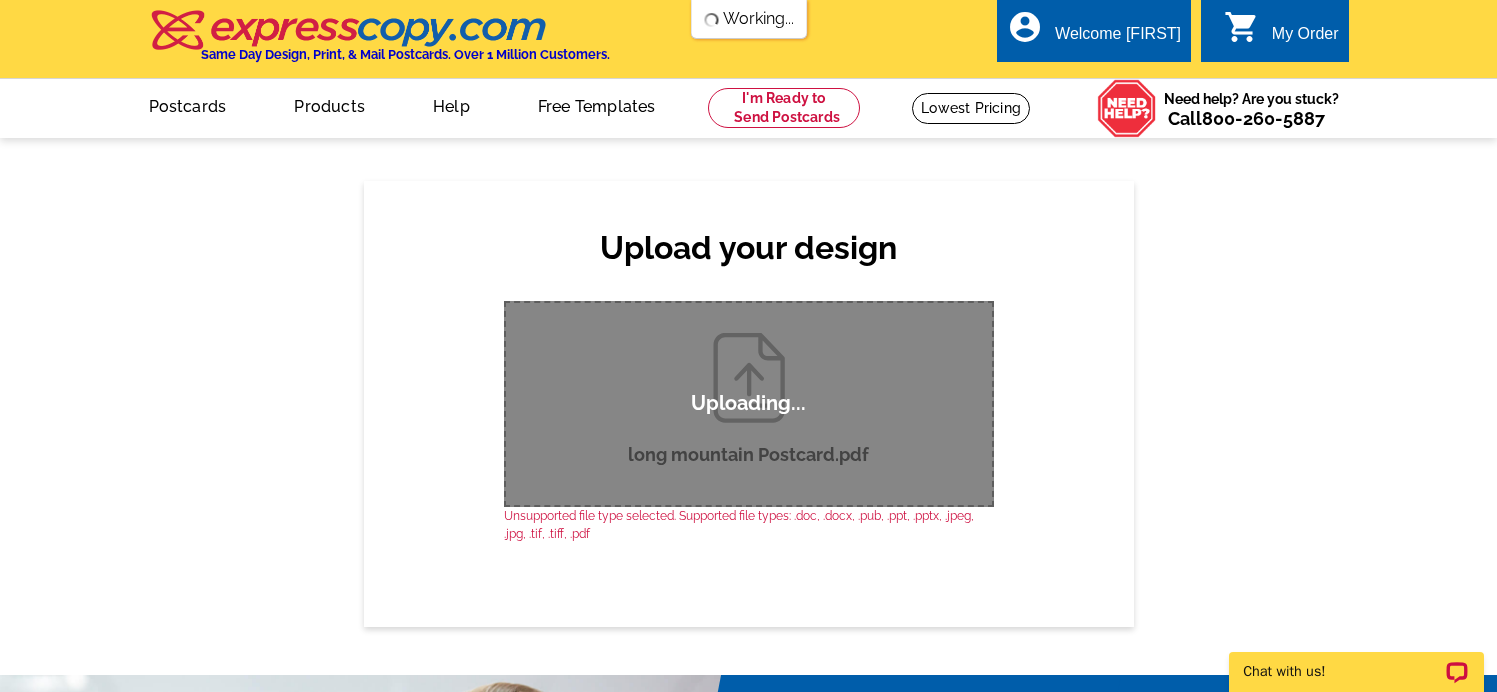 scroll, scrollTop: 0, scrollLeft: 0, axis: both 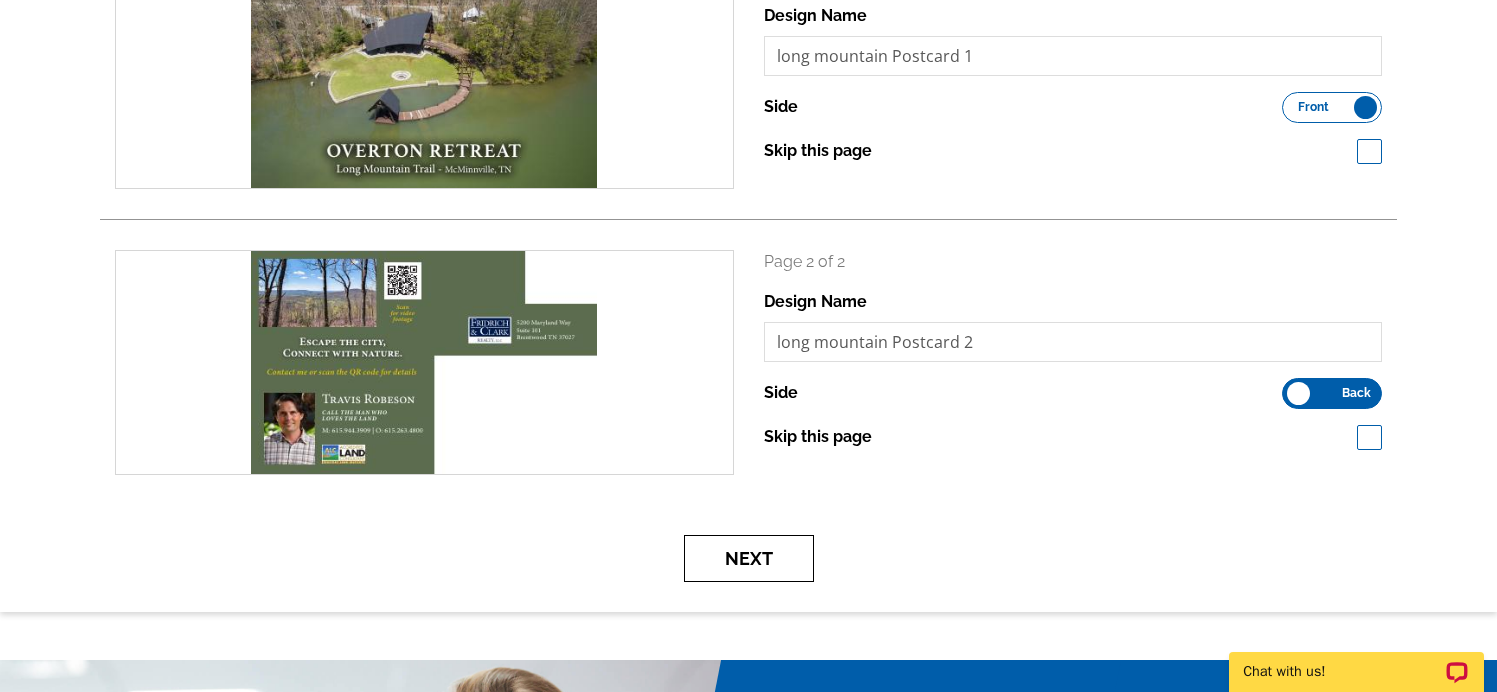 click on "Next" at bounding box center [749, 558] 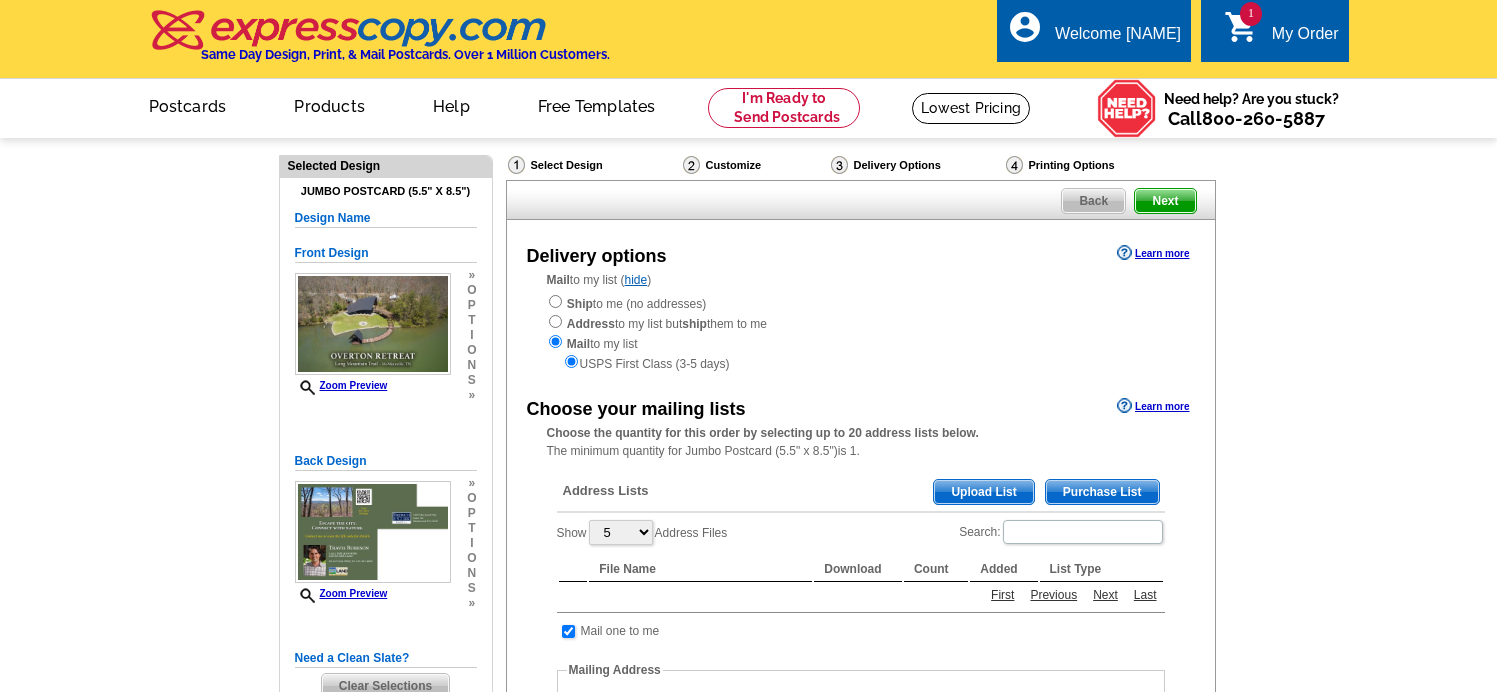 scroll, scrollTop: 0, scrollLeft: 0, axis: both 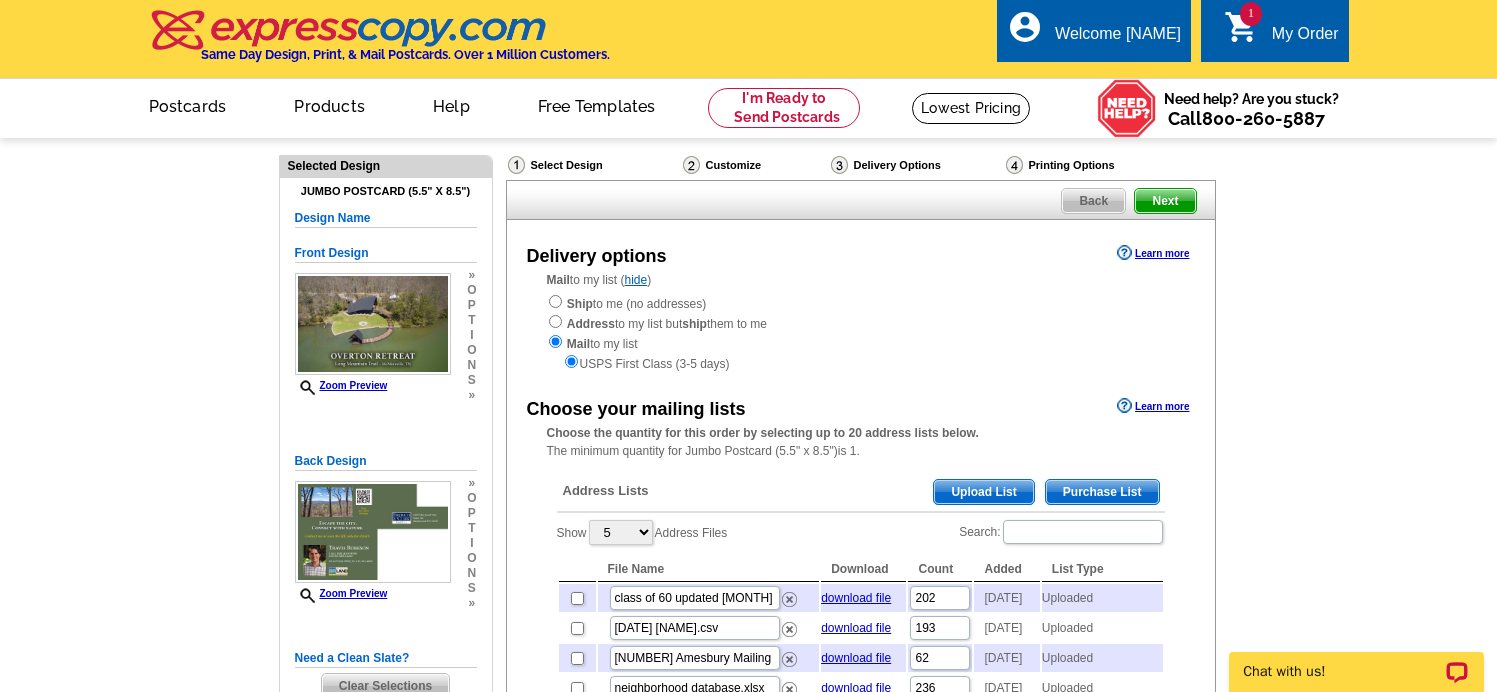 click on "Upload List" at bounding box center [983, 492] 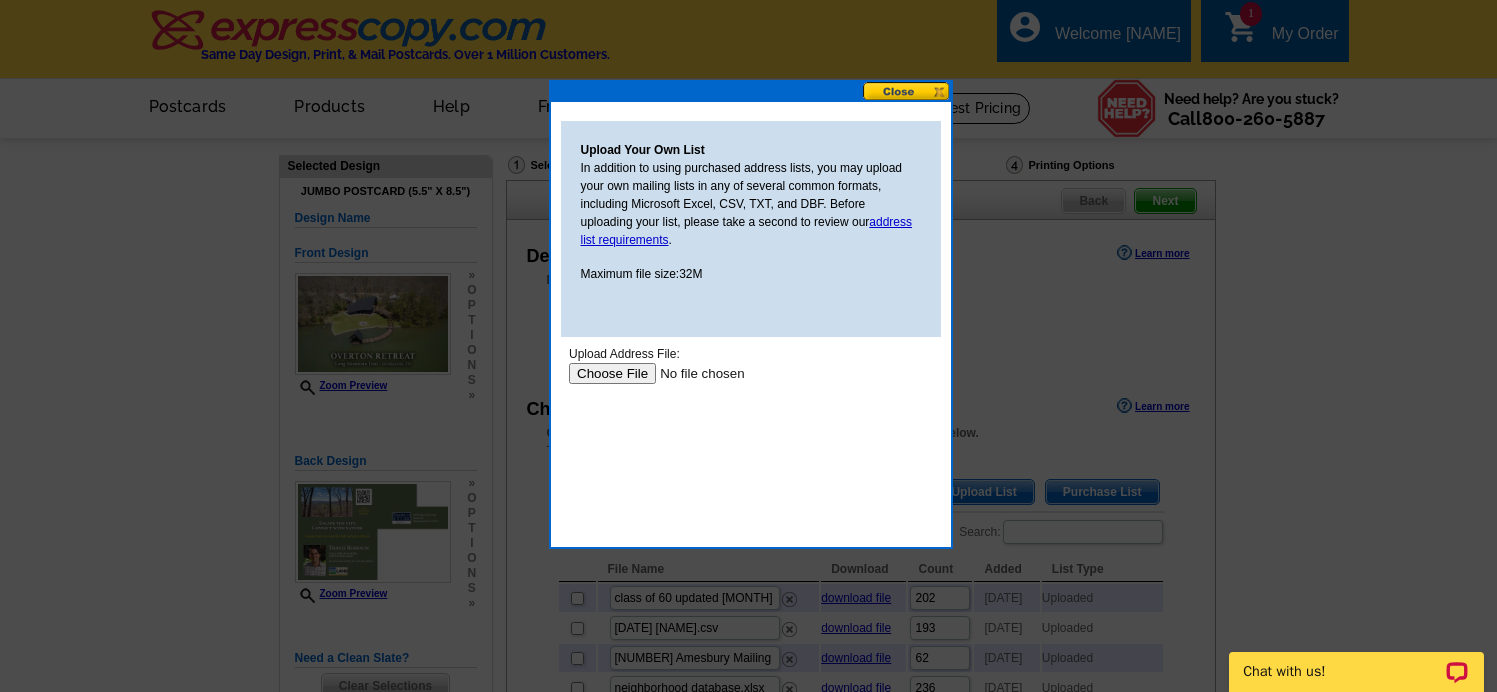 scroll, scrollTop: 0, scrollLeft: 0, axis: both 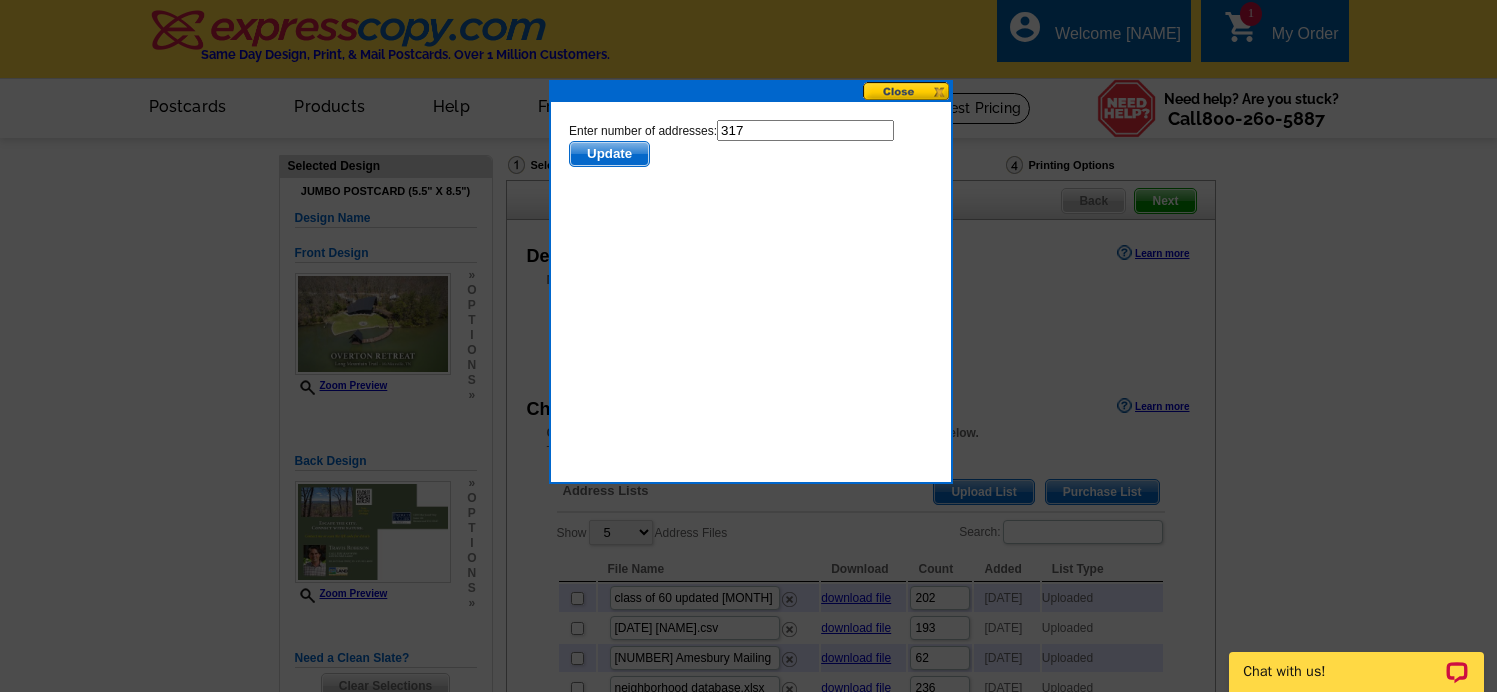 click on "Update" at bounding box center [608, 154] 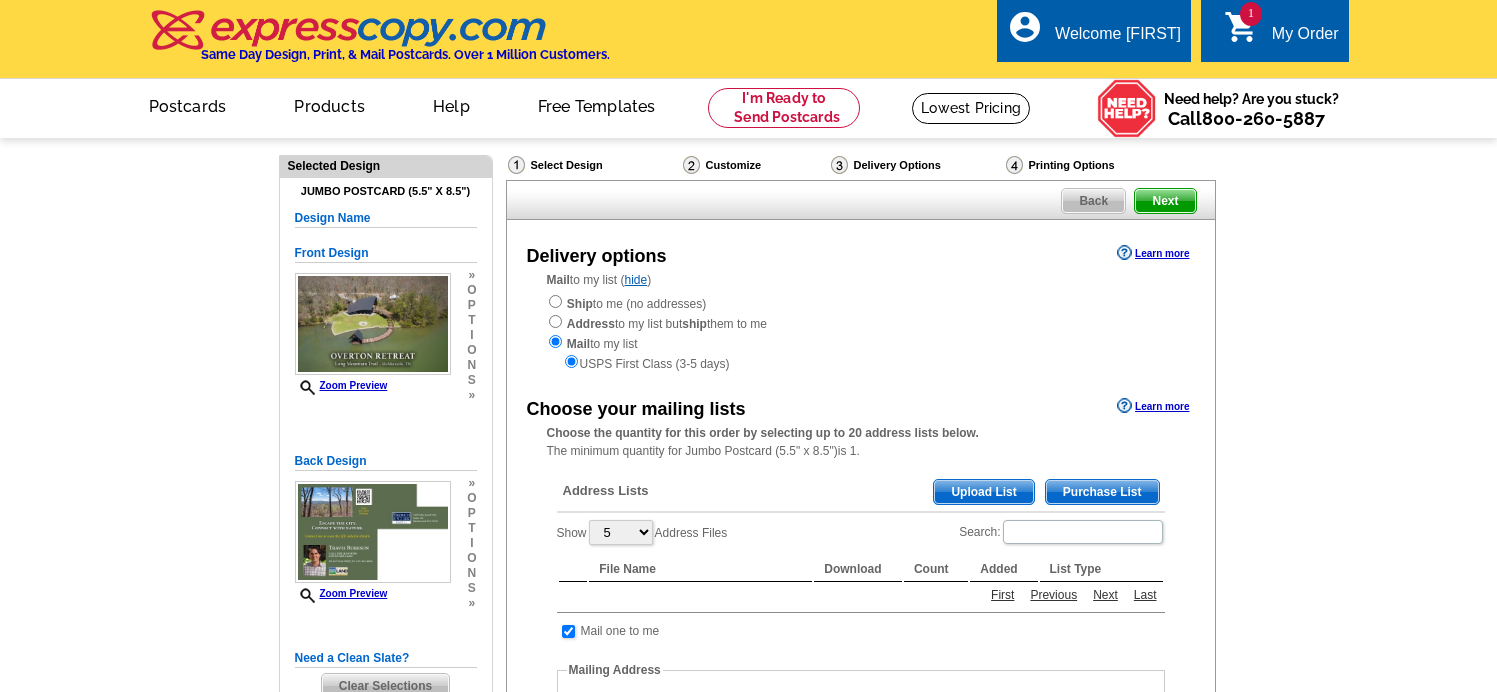 scroll, scrollTop: 0, scrollLeft: 0, axis: both 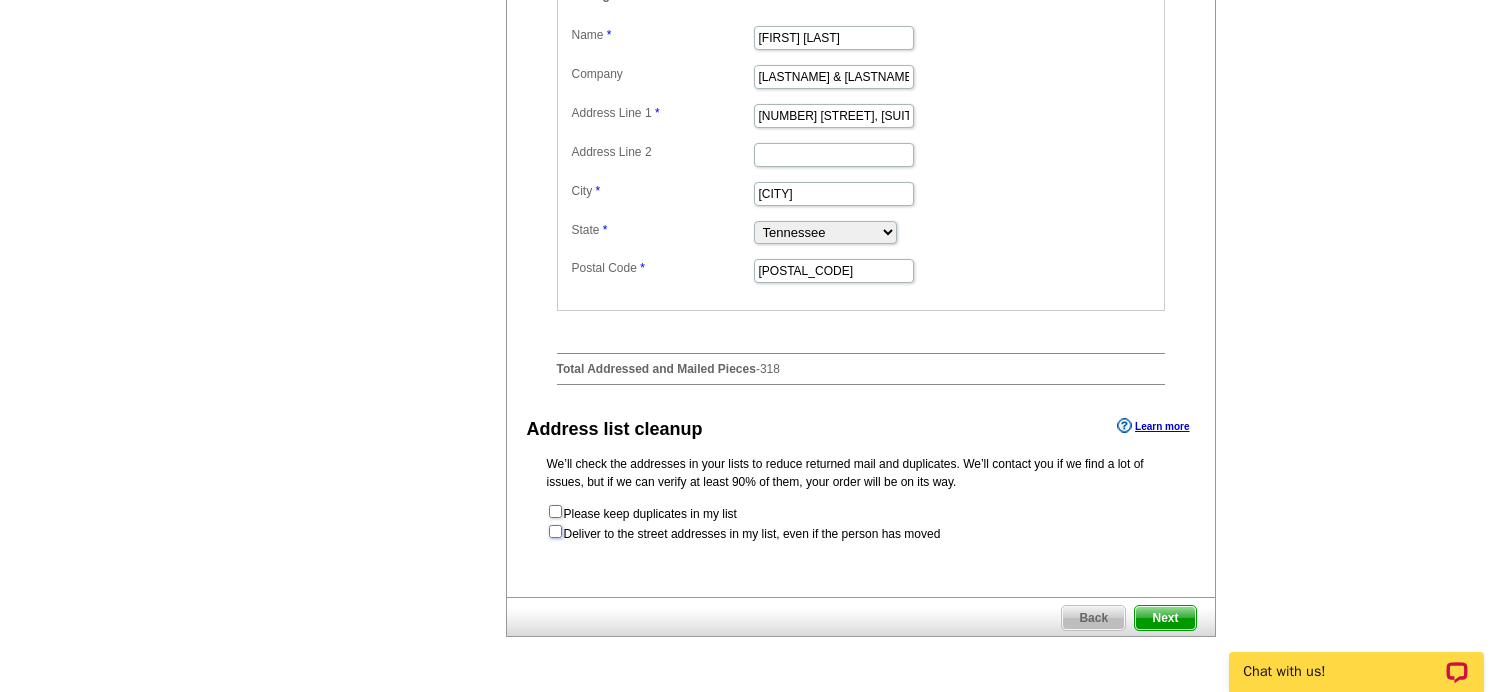 click at bounding box center [555, 531] 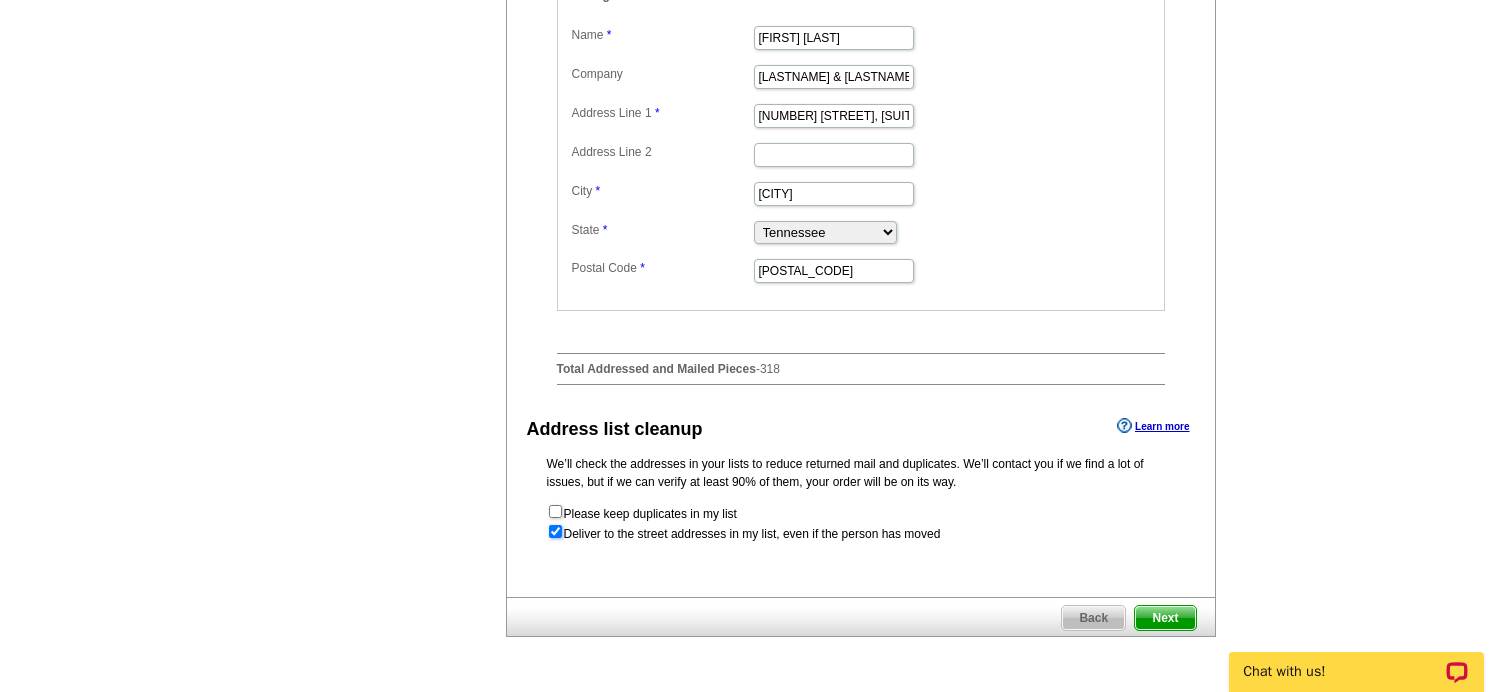 radio on "true" 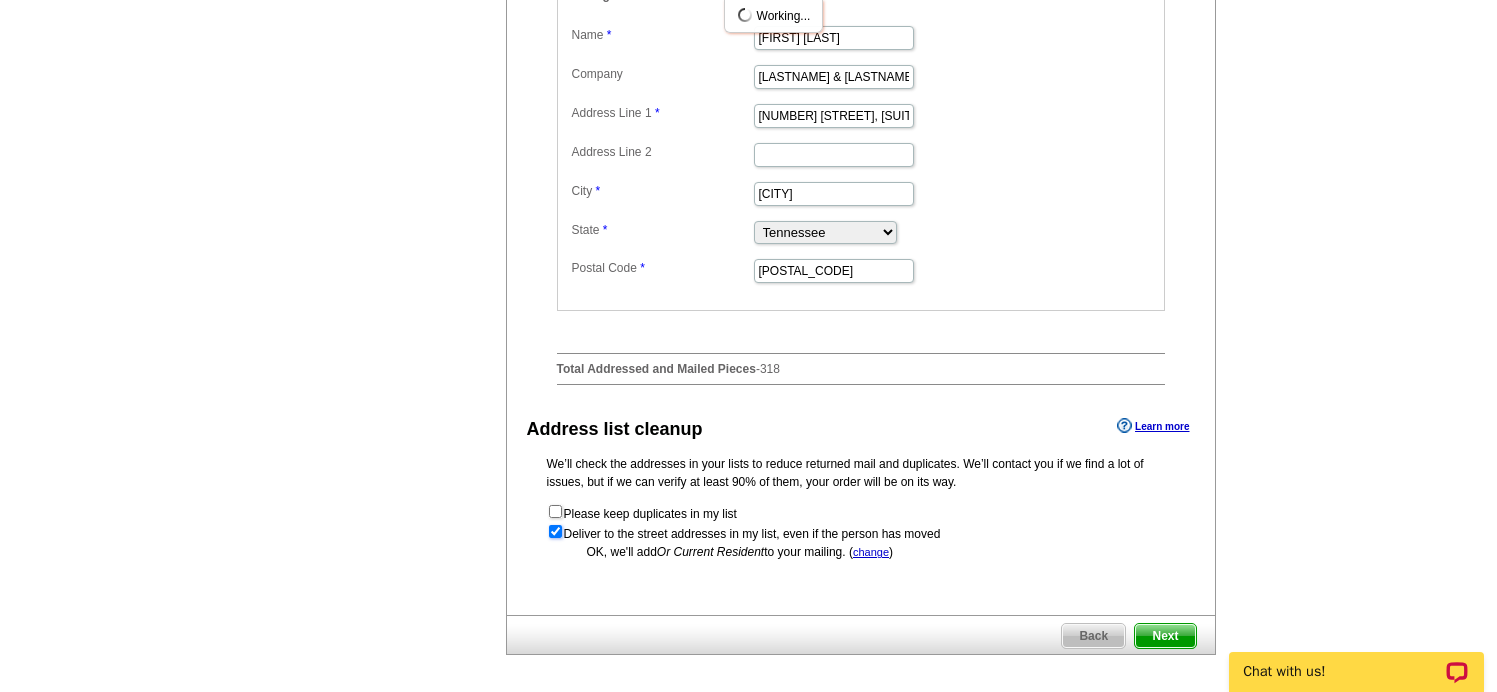 scroll, scrollTop: 0, scrollLeft: 0, axis: both 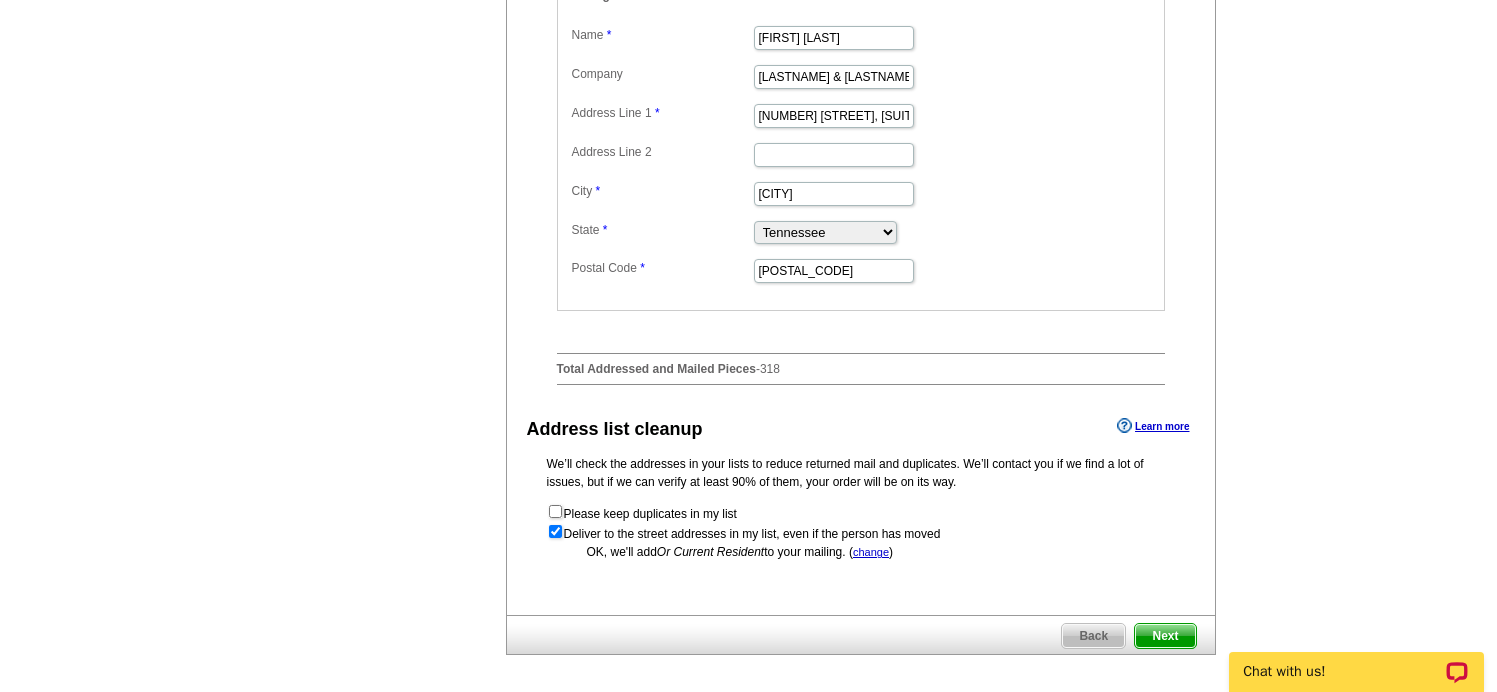 click on "Next" at bounding box center [1165, 636] 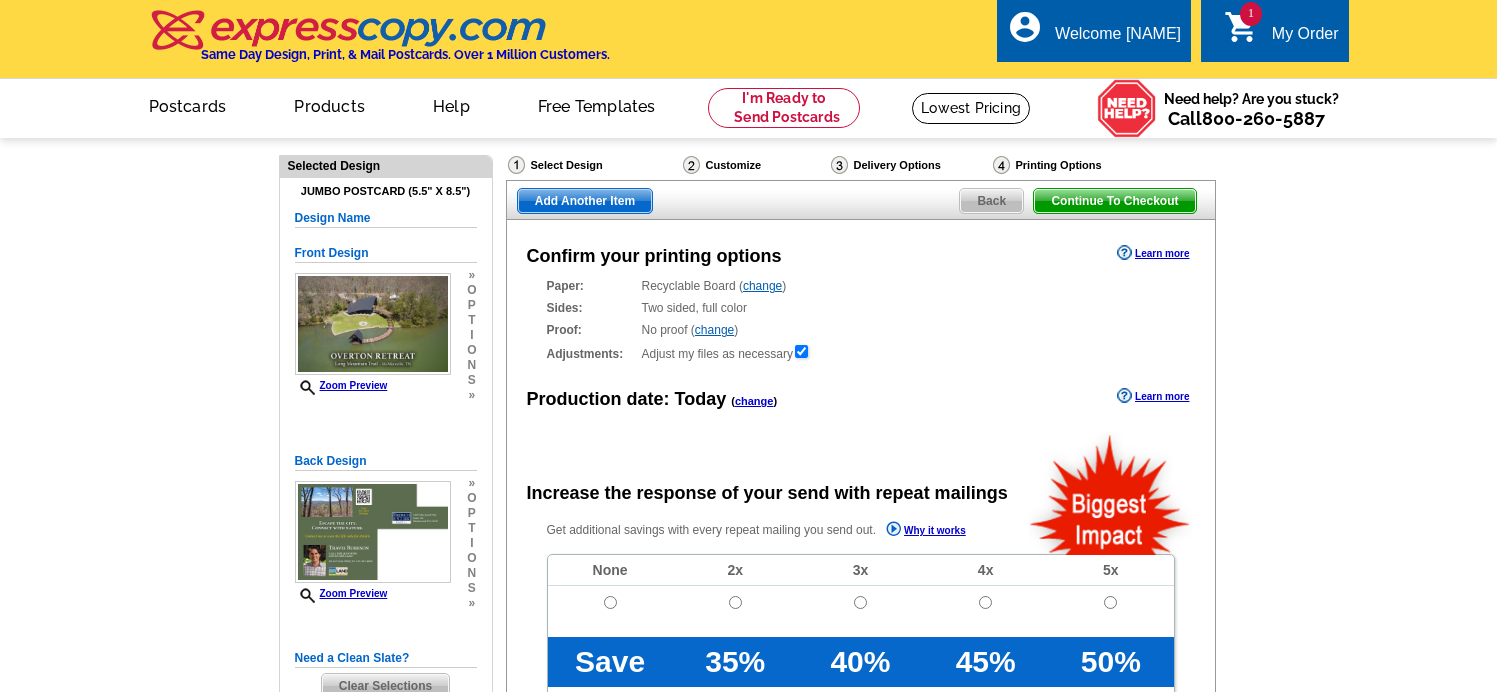 scroll, scrollTop: 0, scrollLeft: 0, axis: both 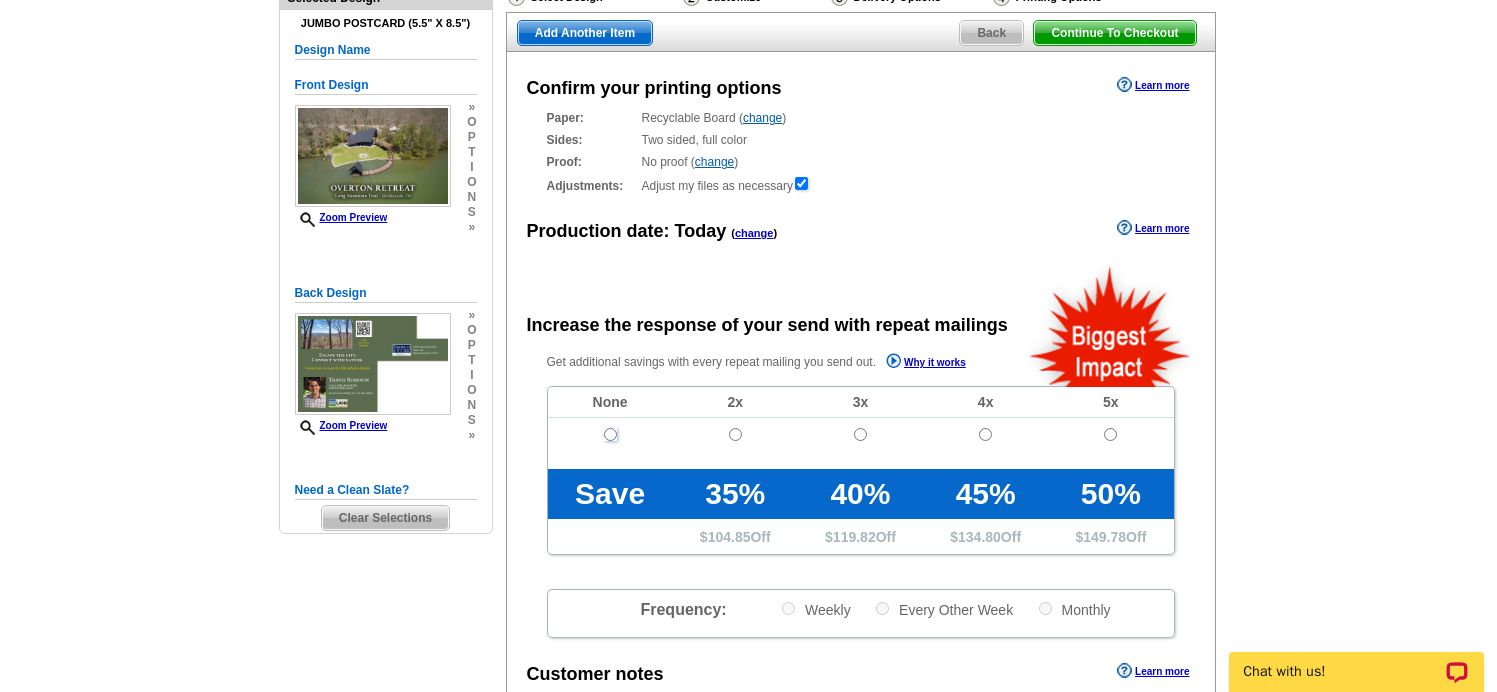 click at bounding box center (610, 434) 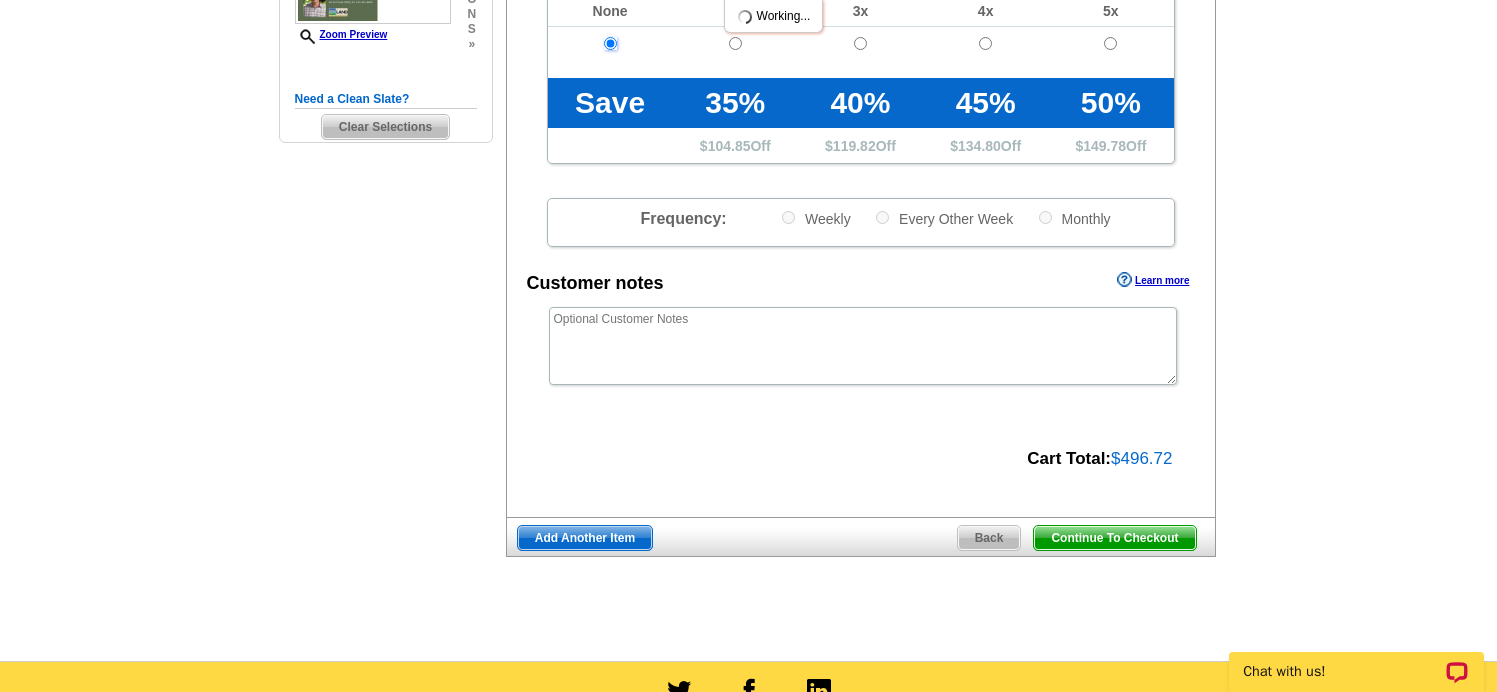 scroll, scrollTop: 560, scrollLeft: 0, axis: vertical 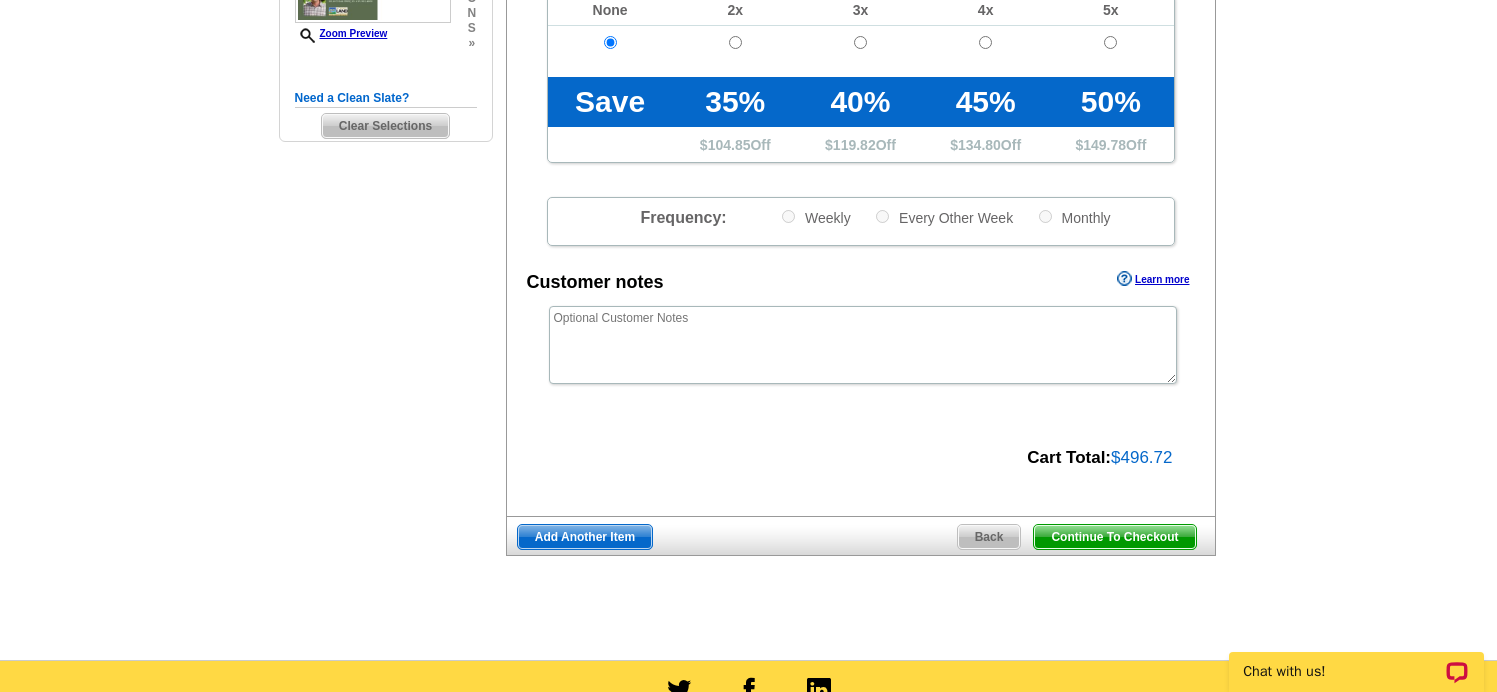 click on "Continue To Checkout" at bounding box center (1114, 537) 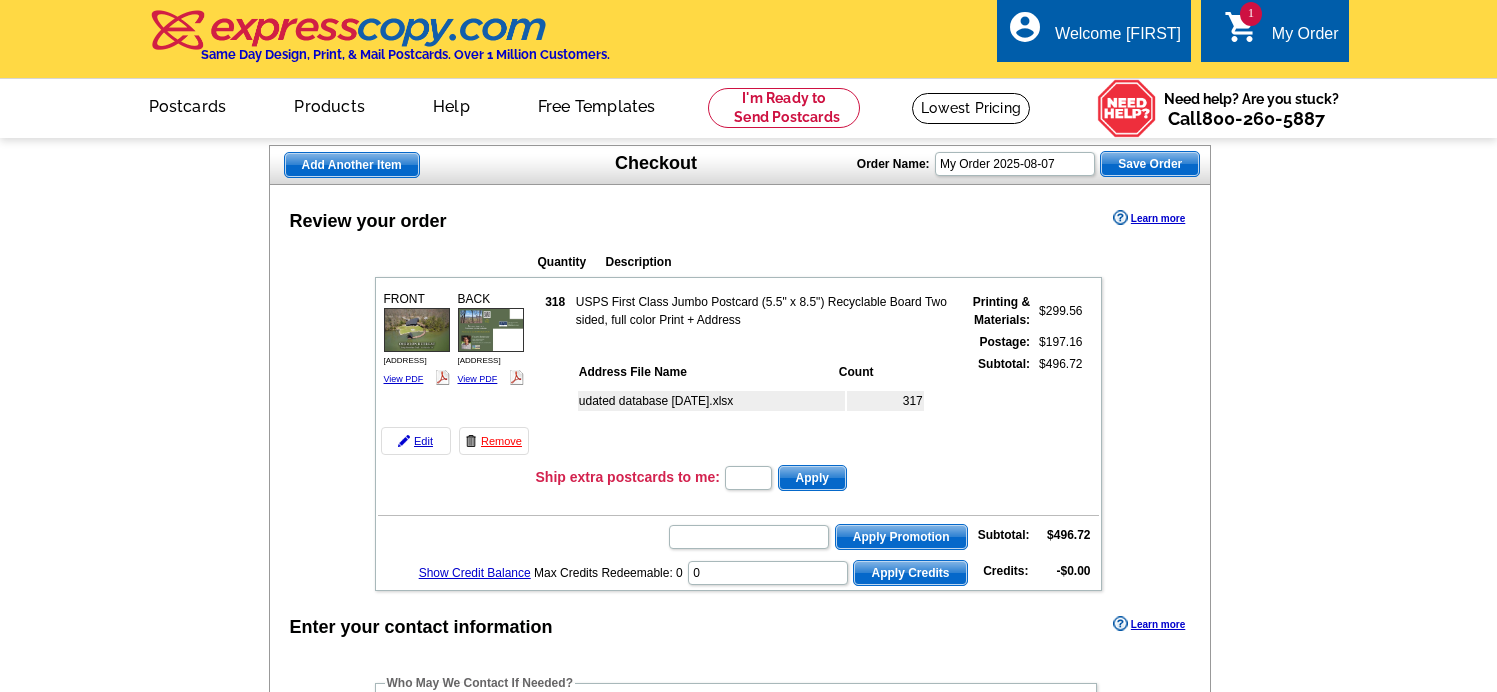 scroll, scrollTop: 0, scrollLeft: 0, axis: both 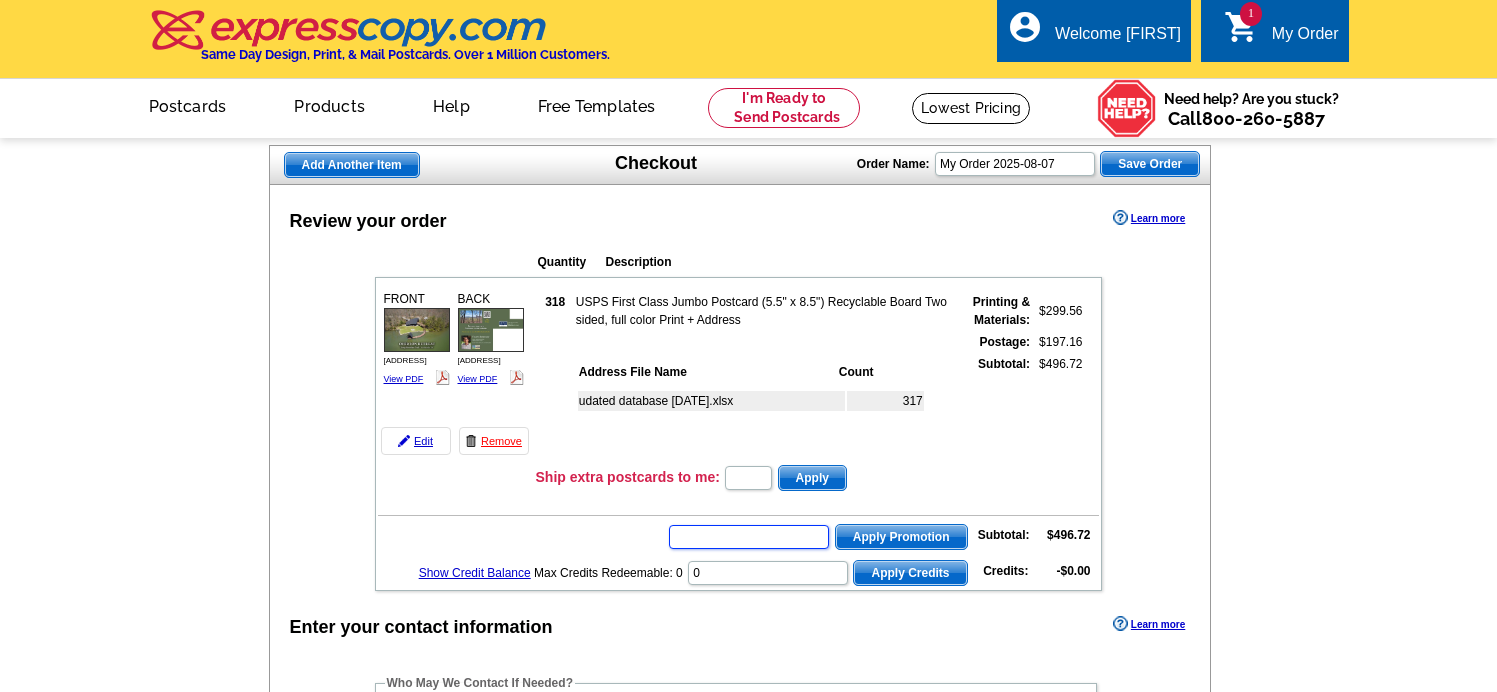 click at bounding box center [749, 537] 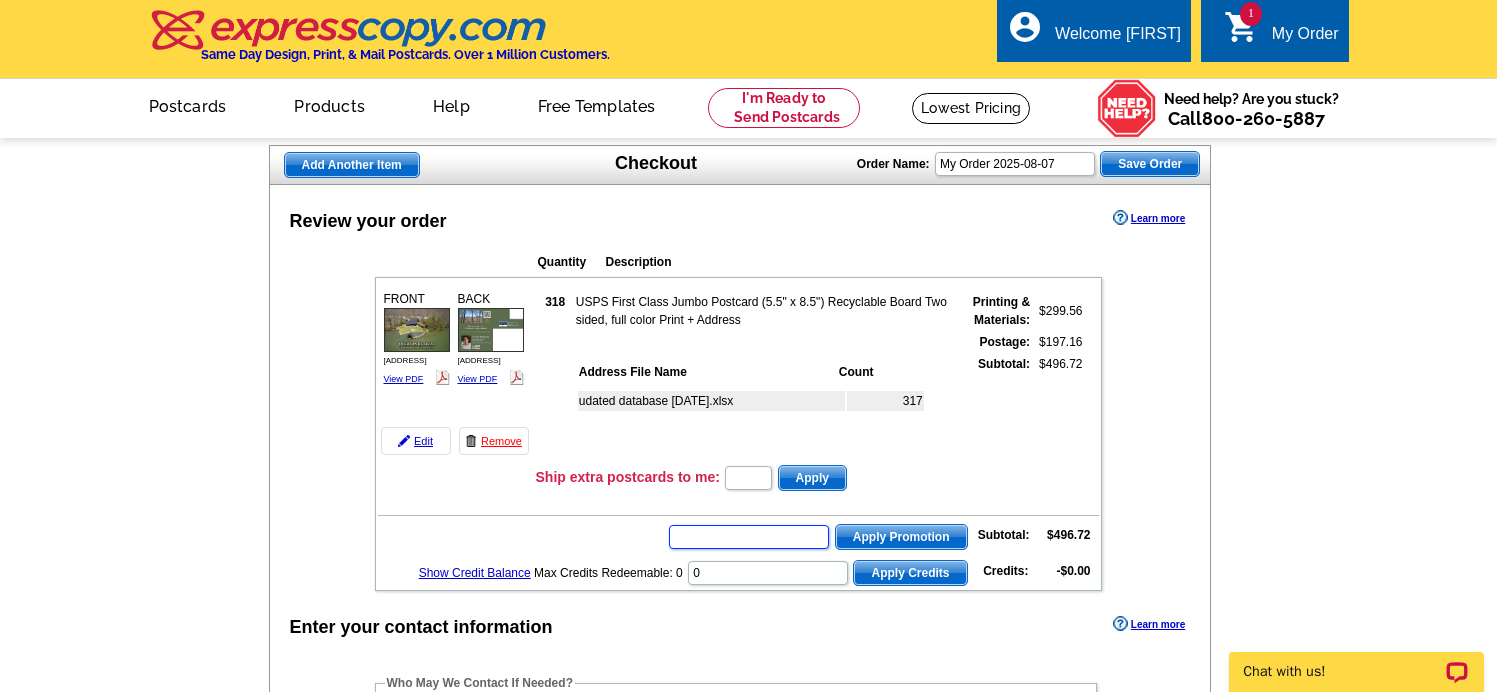 scroll, scrollTop: 0, scrollLeft: 0, axis: both 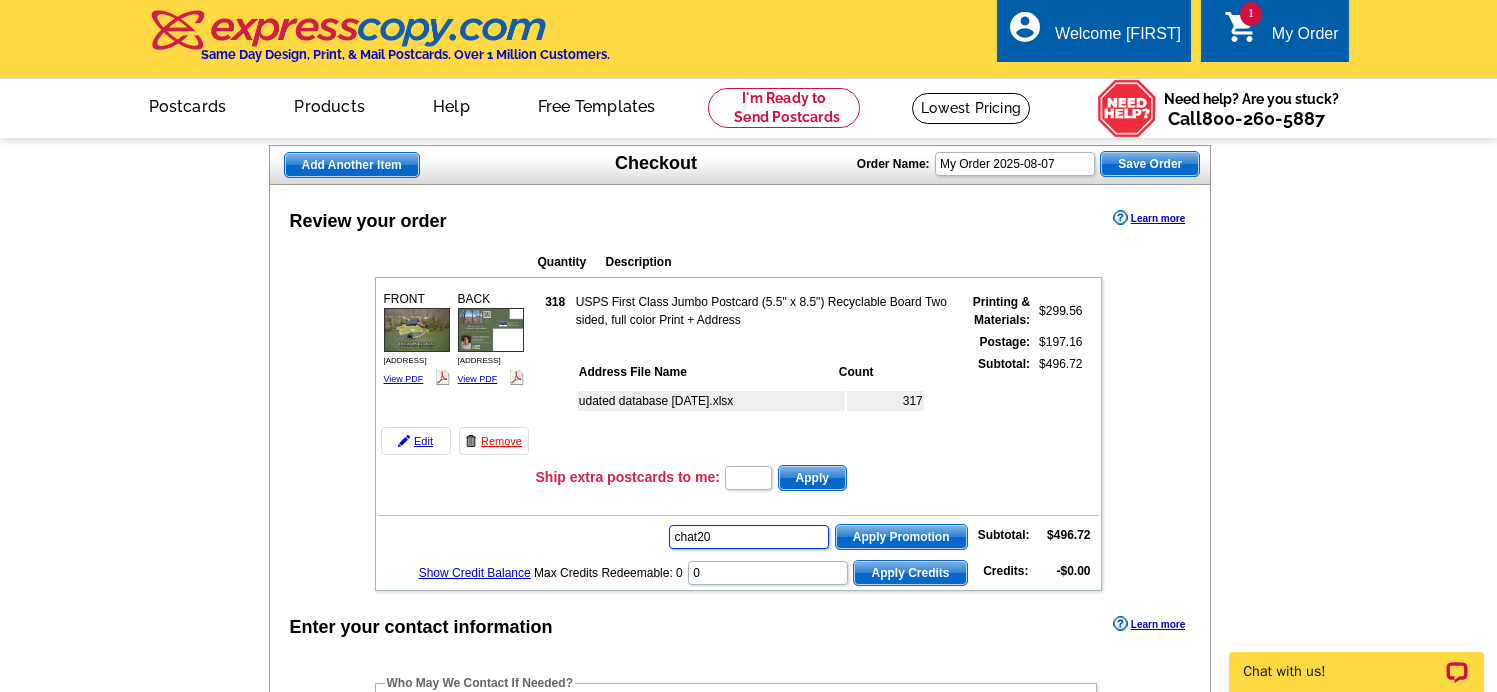 type on "chat20" 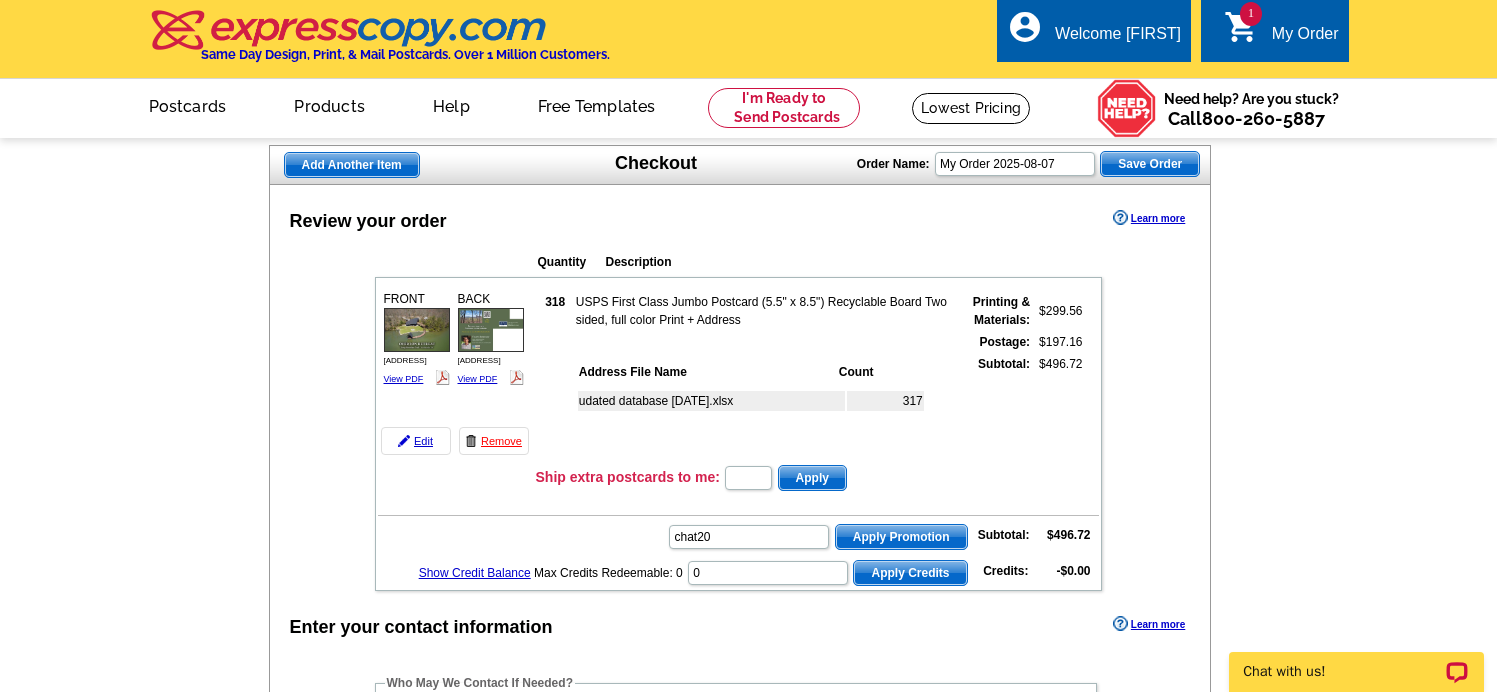 click on "Apply Promotion" at bounding box center (901, 537) 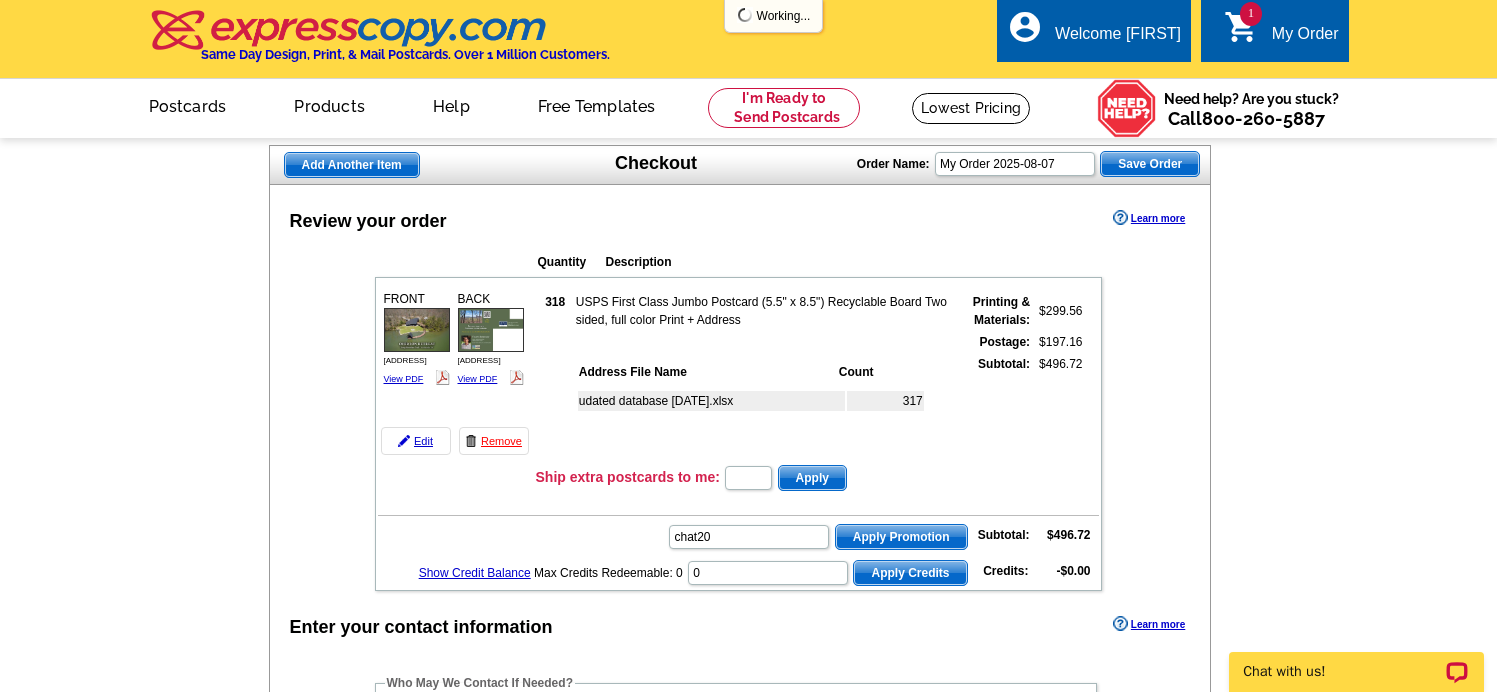 scroll, scrollTop: 0, scrollLeft: 0, axis: both 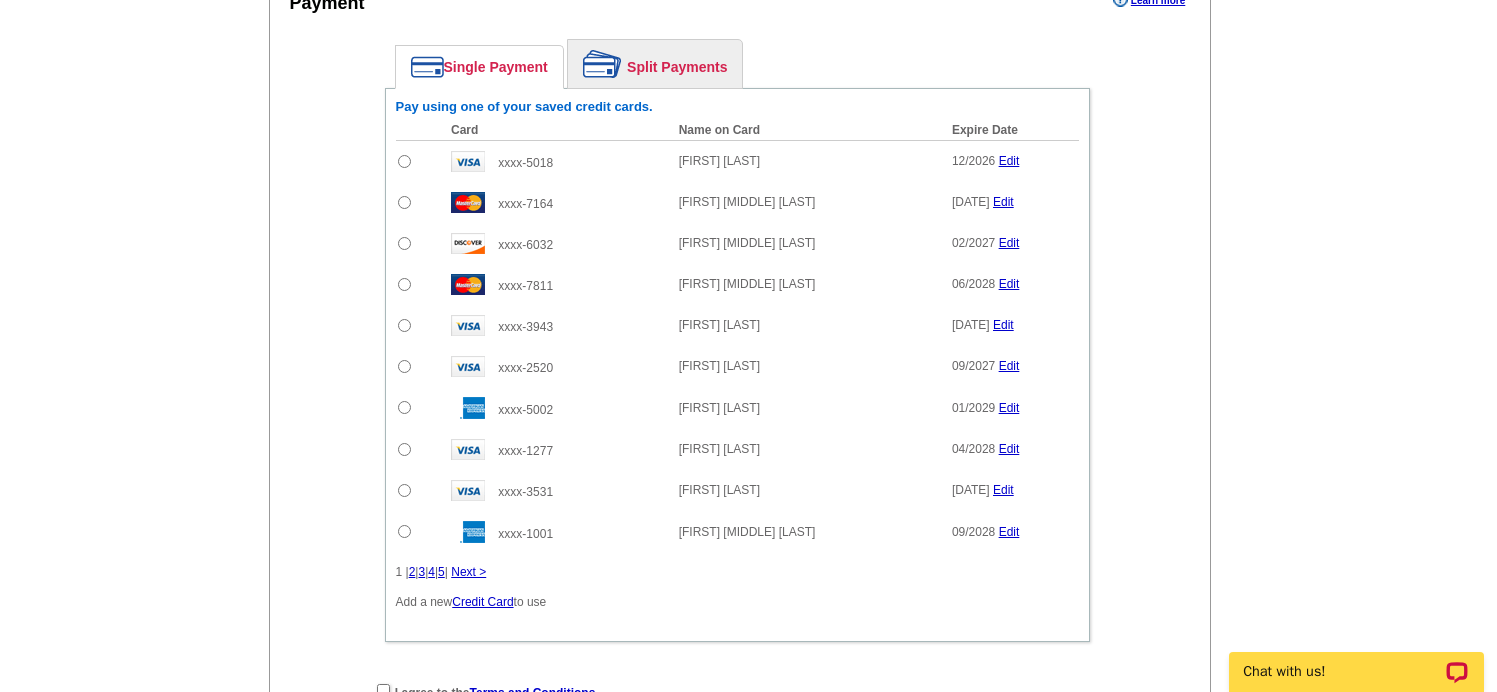 click on "2" at bounding box center (412, 572) 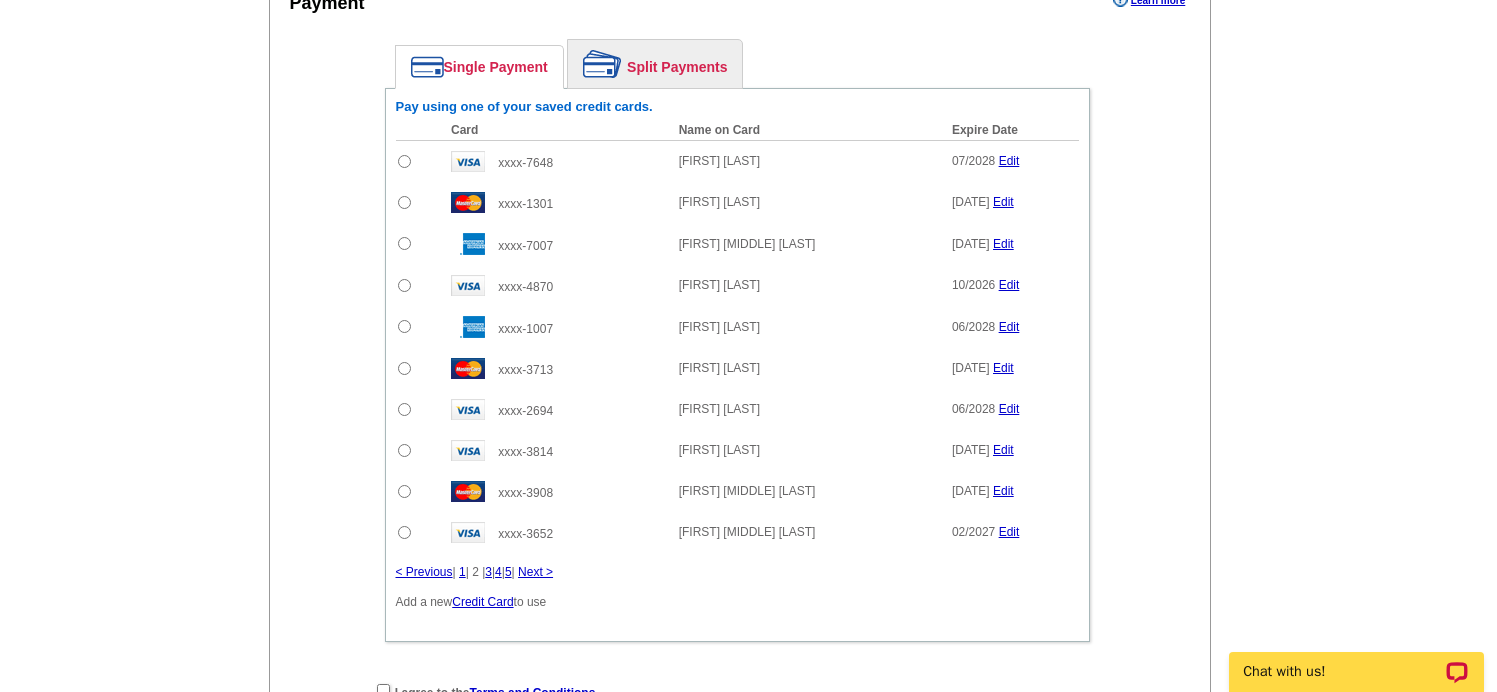 click on "Next >" at bounding box center (535, 572) 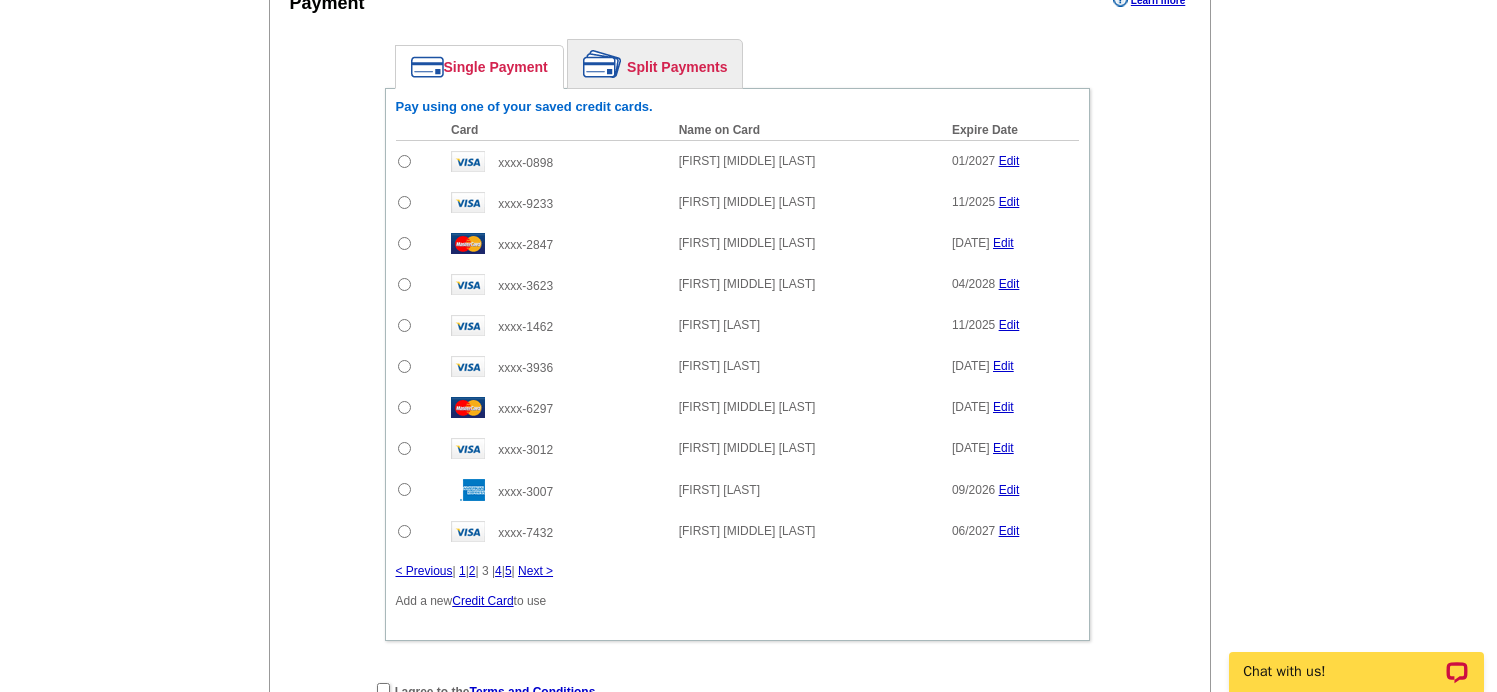 click at bounding box center (404, 407) 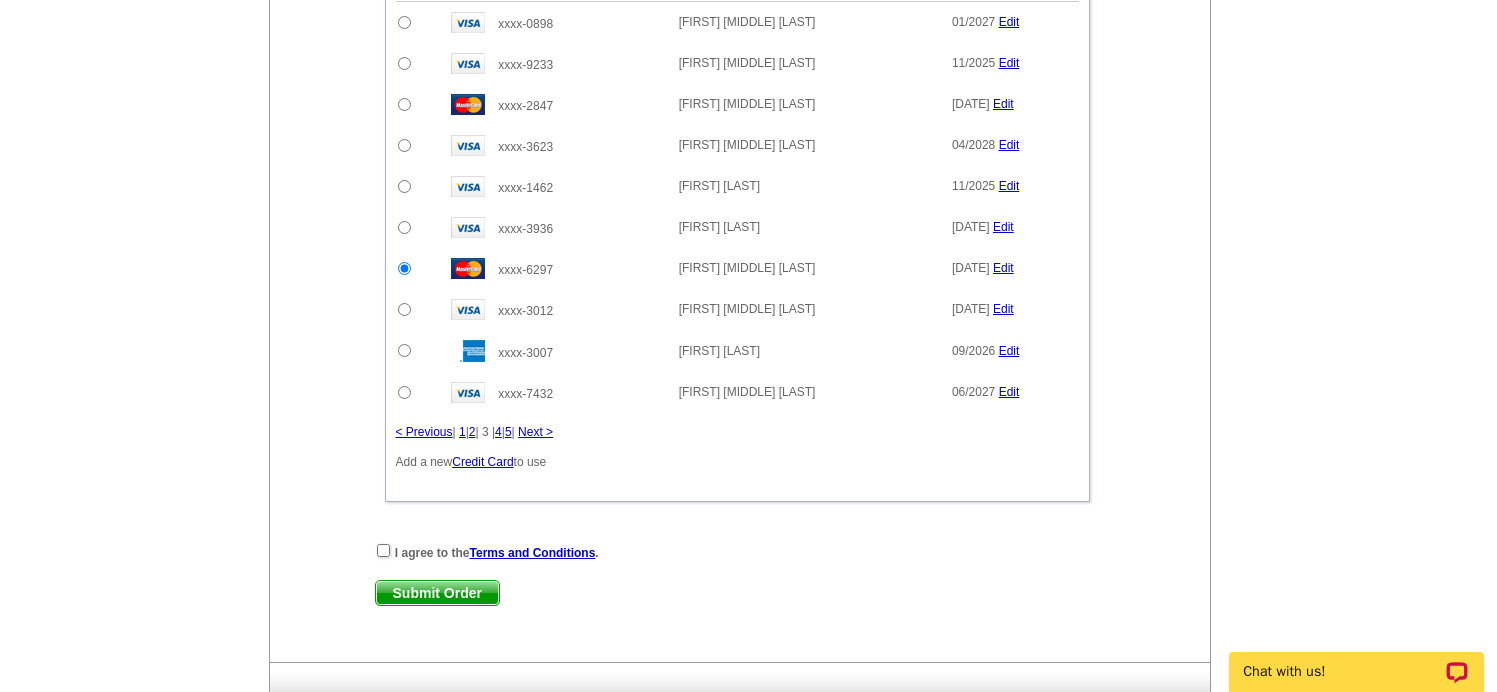 scroll, scrollTop: 1425, scrollLeft: 0, axis: vertical 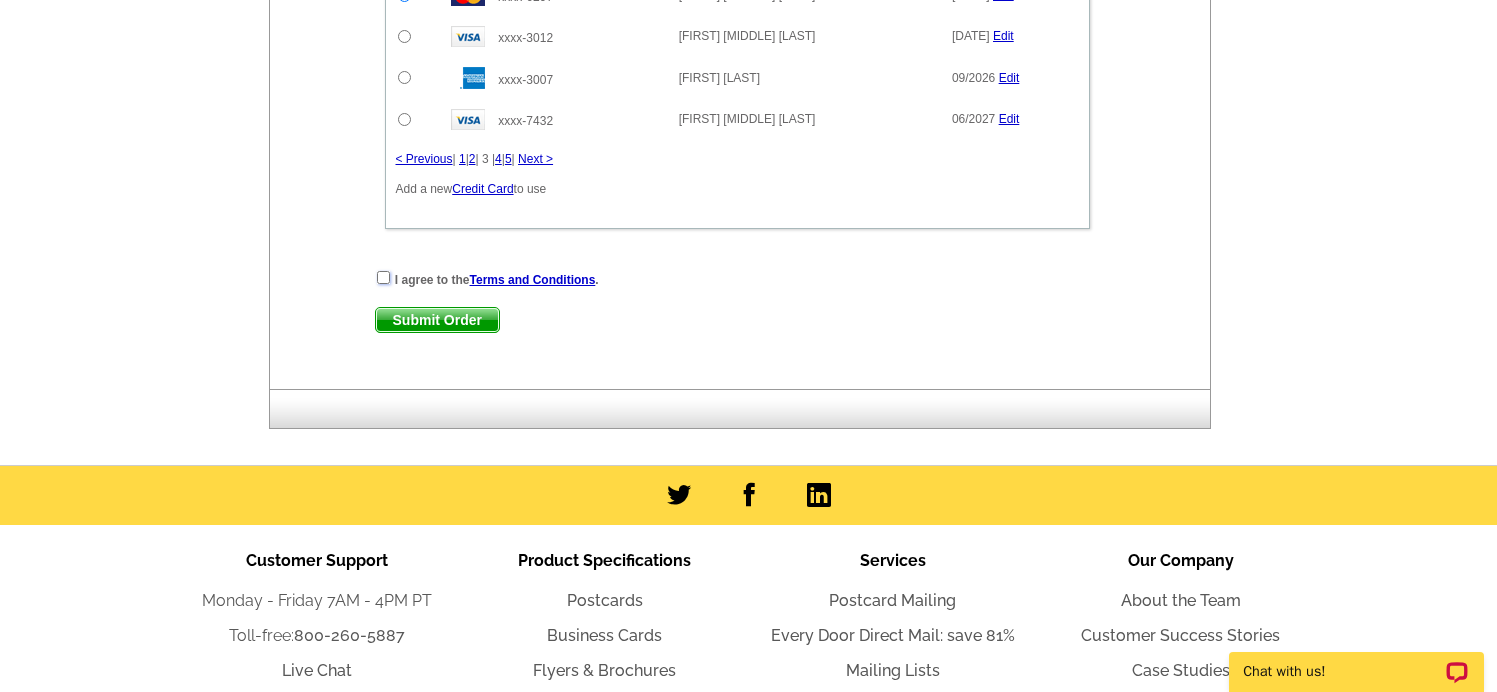 click at bounding box center [383, 277] 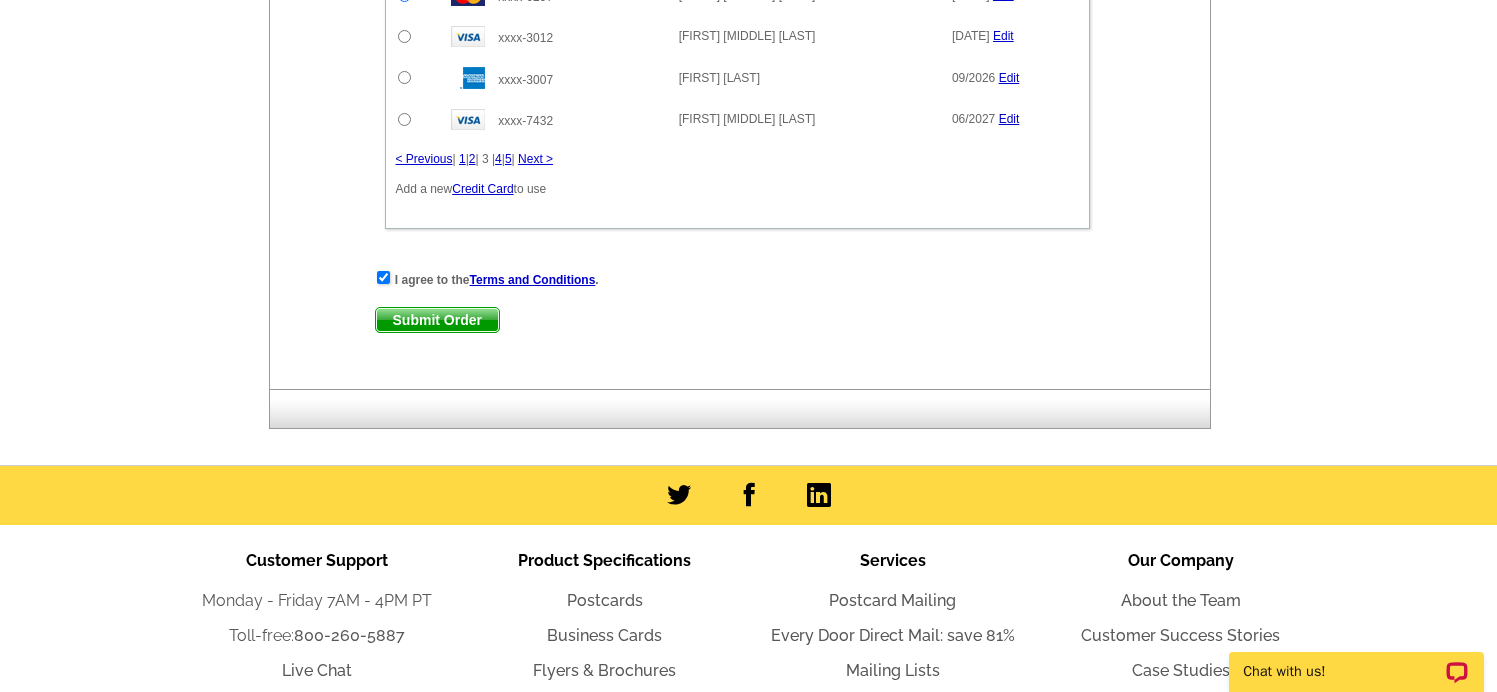 click on "Submit Order" at bounding box center (437, 320) 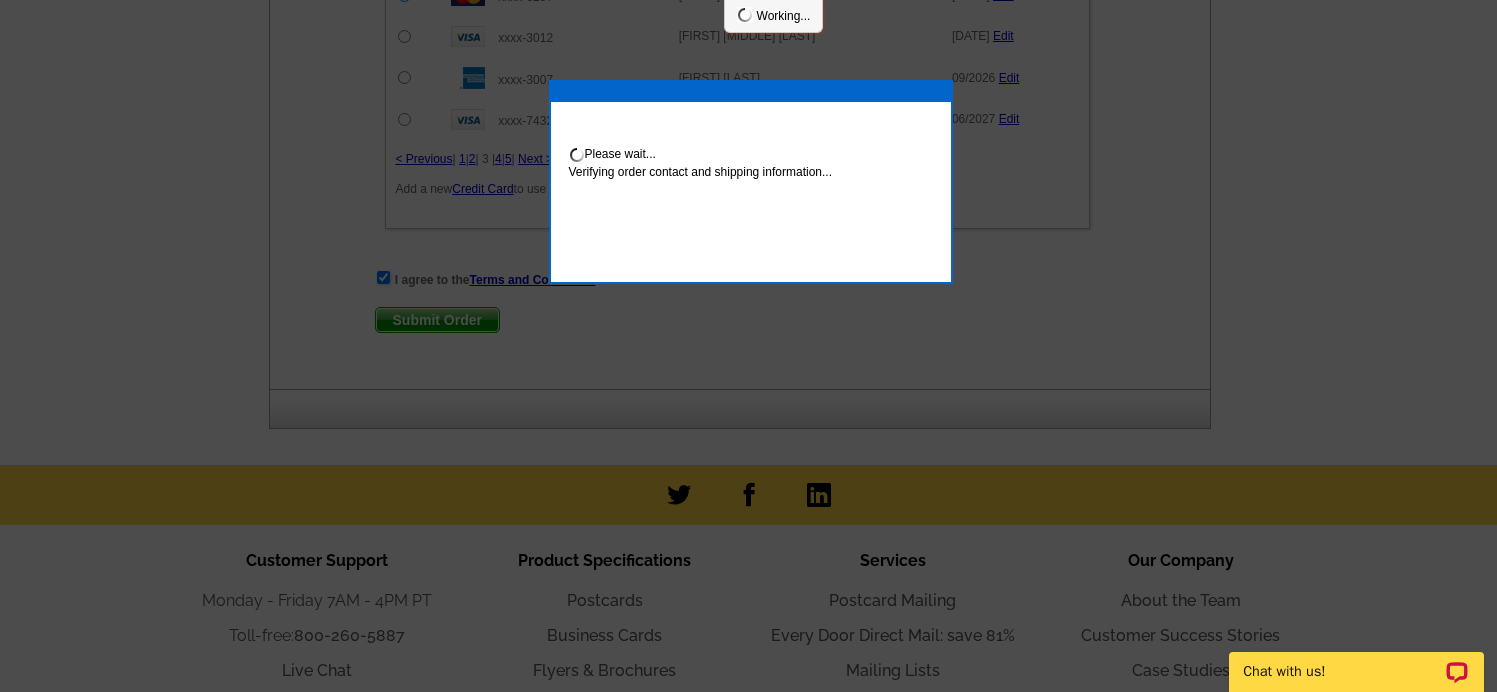scroll, scrollTop: 1526, scrollLeft: 0, axis: vertical 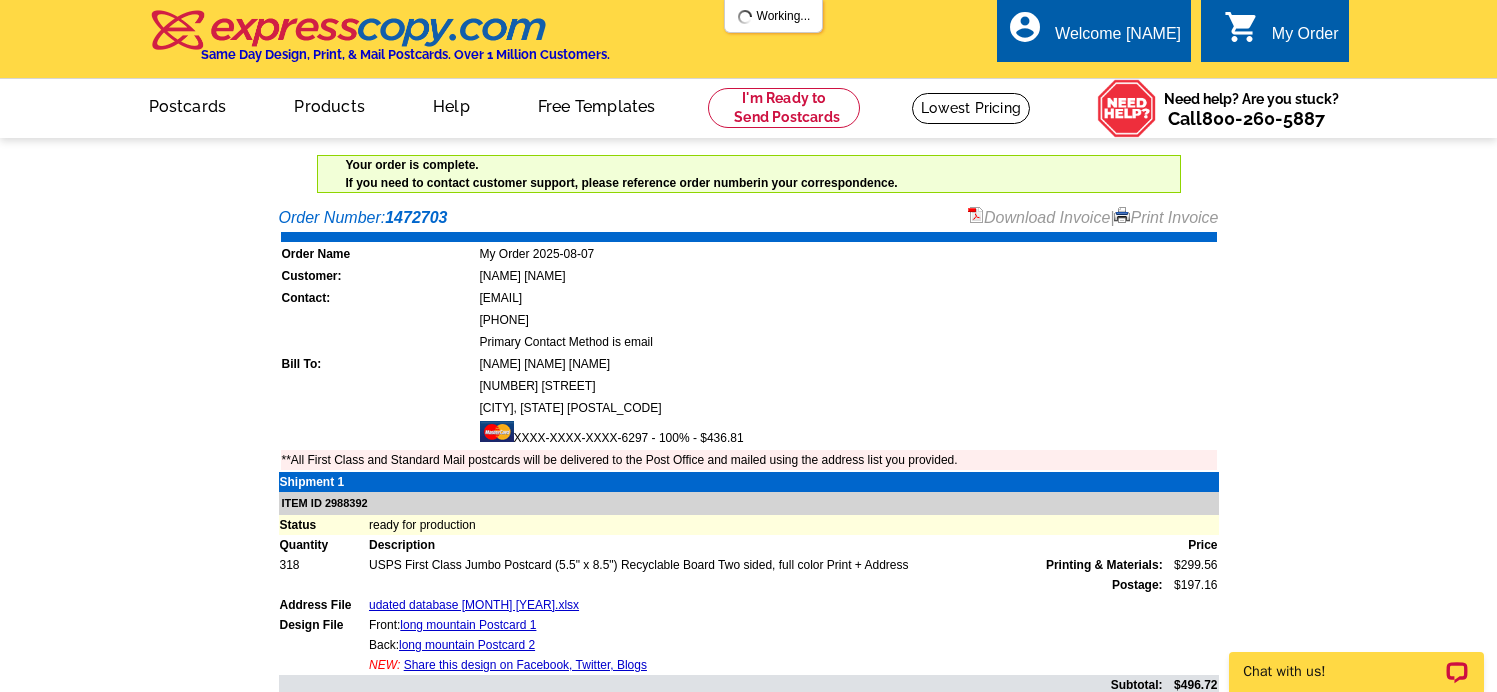 click on "Download Invoice" at bounding box center [1039, 217] 